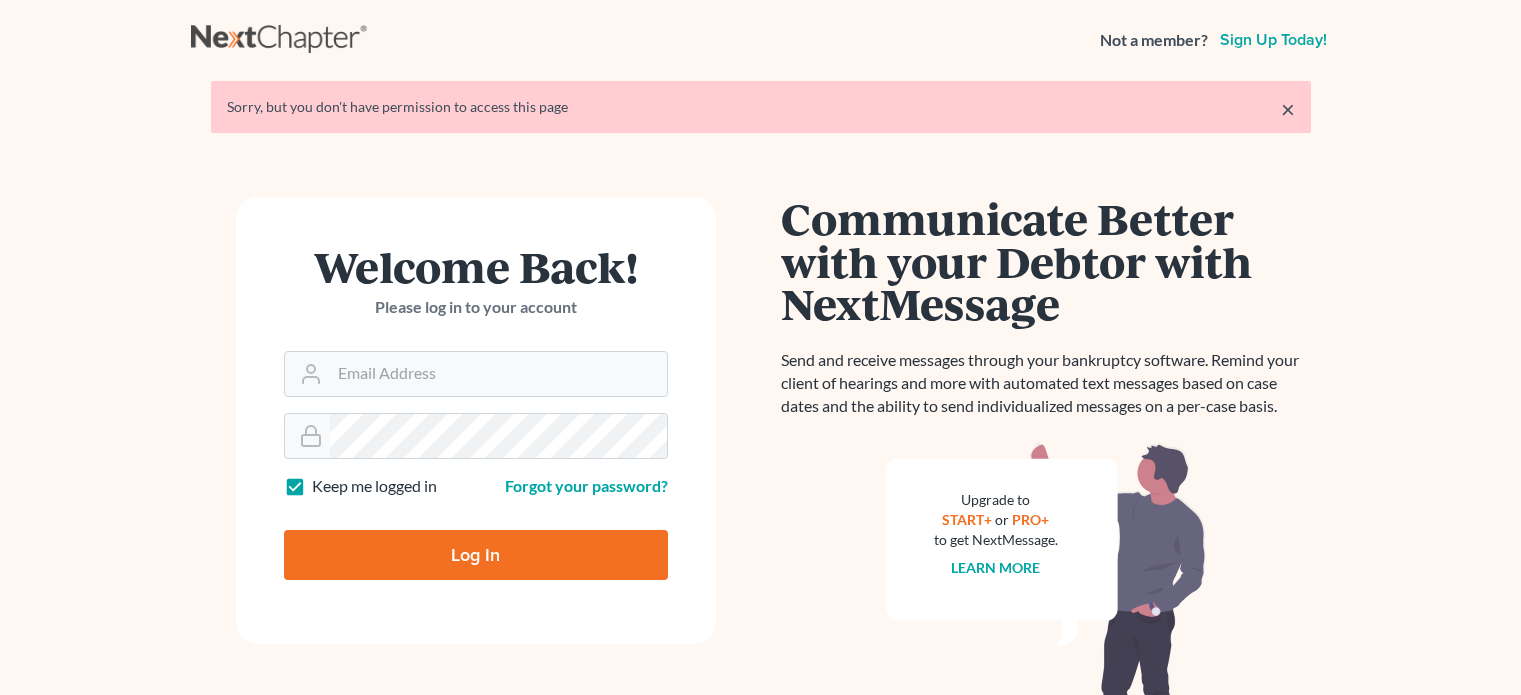 scroll, scrollTop: 0, scrollLeft: 0, axis: both 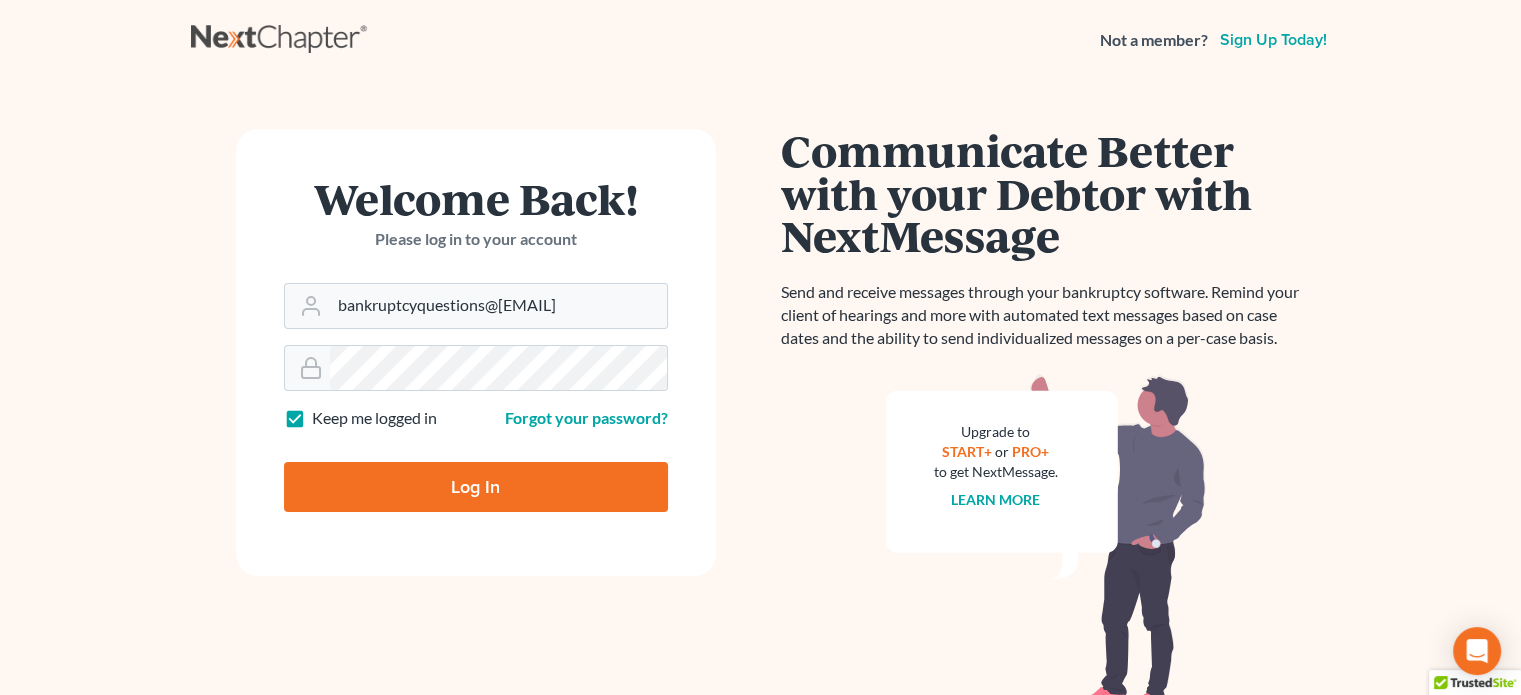 click on "Log In" at bounding box center (476, 487) 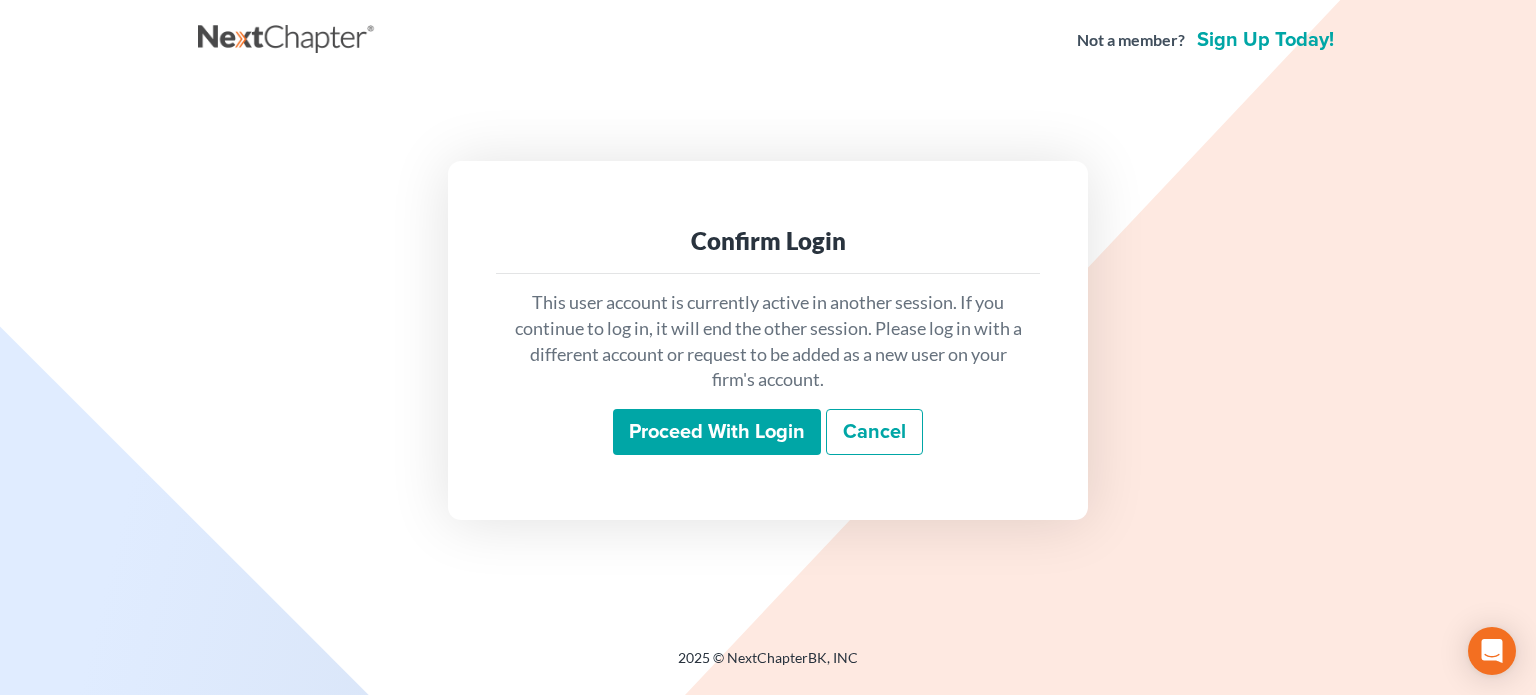 scroll, scrollTop: 0, scrollLeft: 0, axis: both 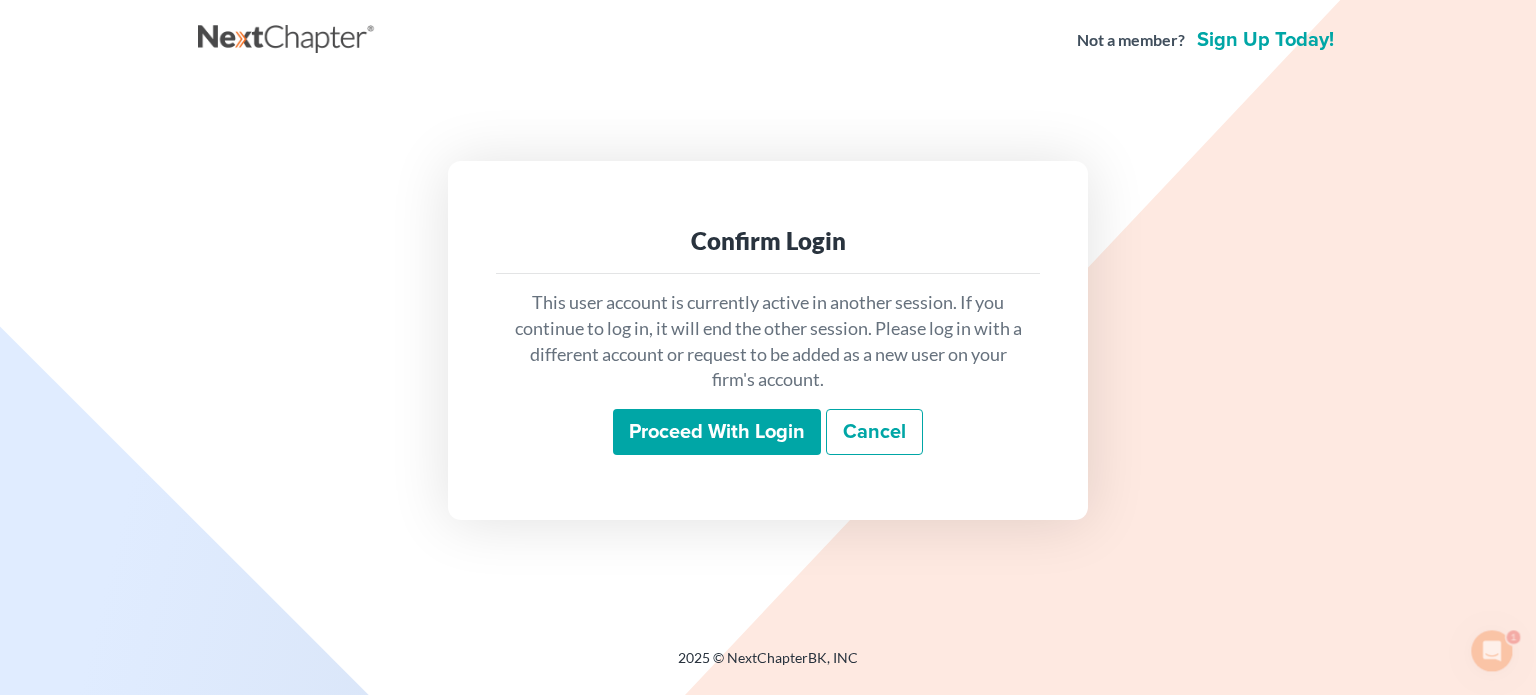 click on "Proceed with login" at bounding box center (717, 432) 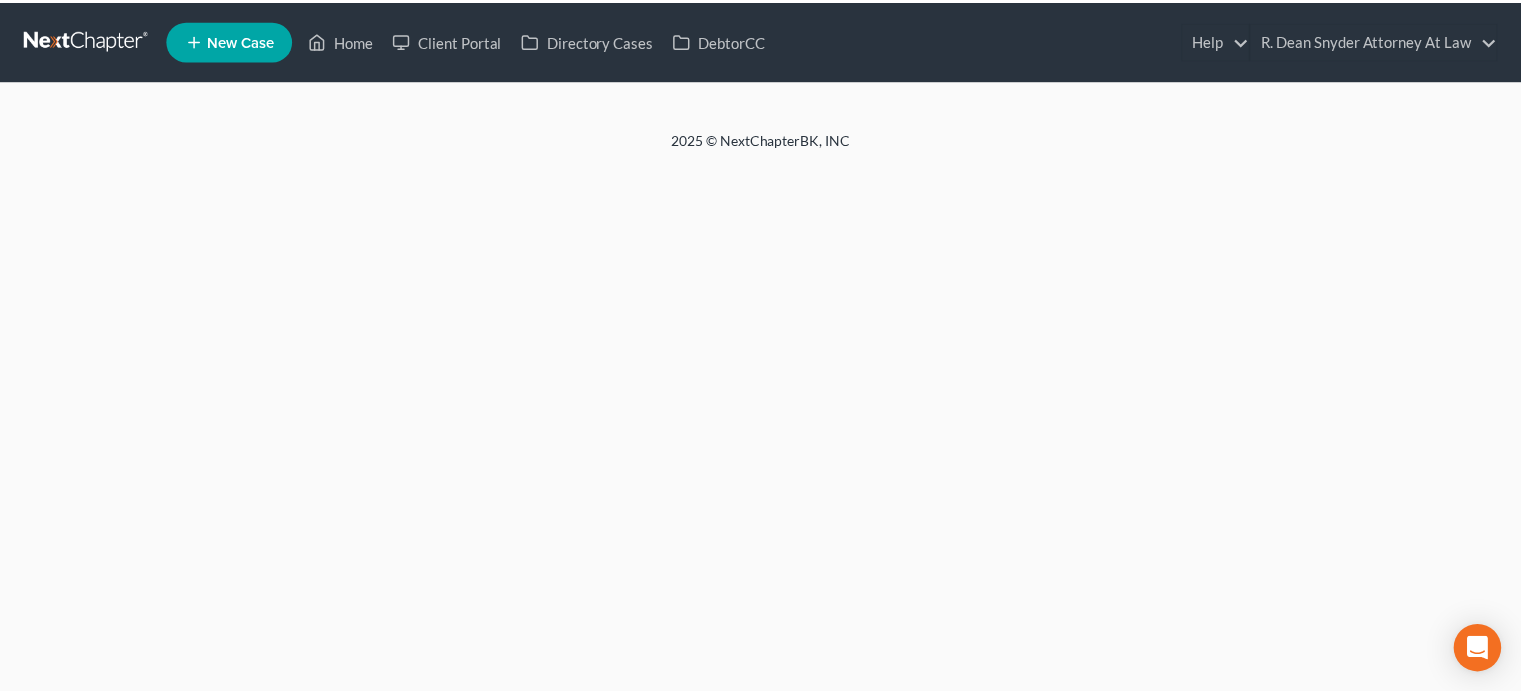 scroll, scrollTop: 0, scrollLeft: 0, axis: both 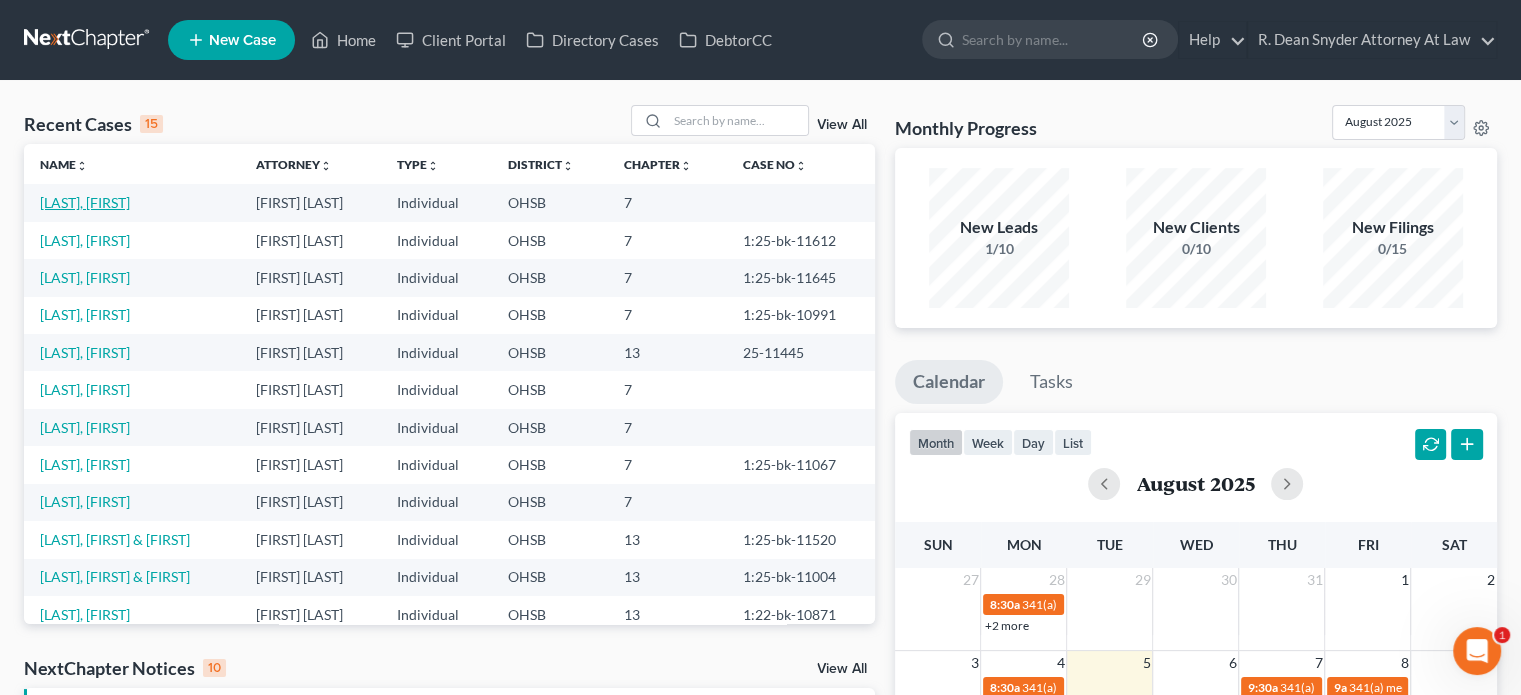 click on "[LAST], [FIRST]" at bounding box center [85, 202] 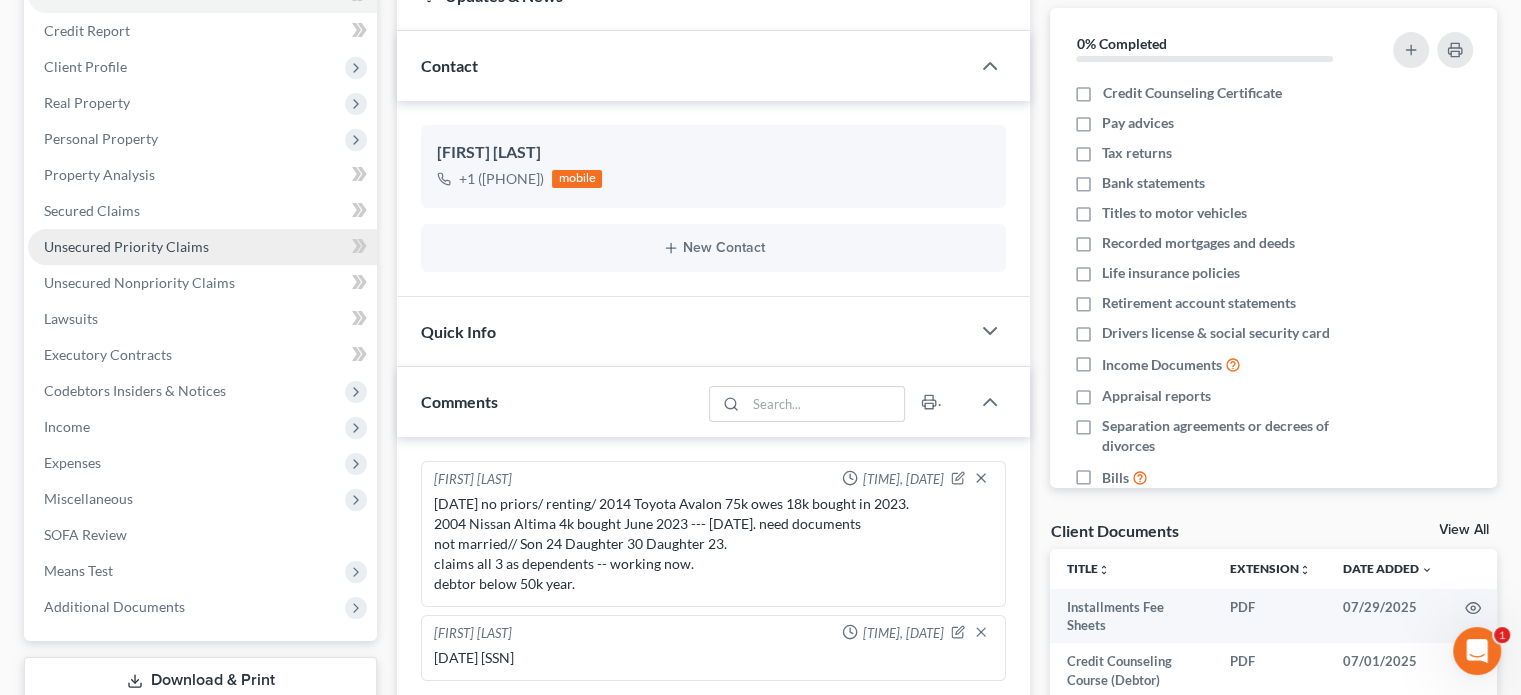 scroll, scrollTop: 300, scrollLeft: 0, axis: vertical 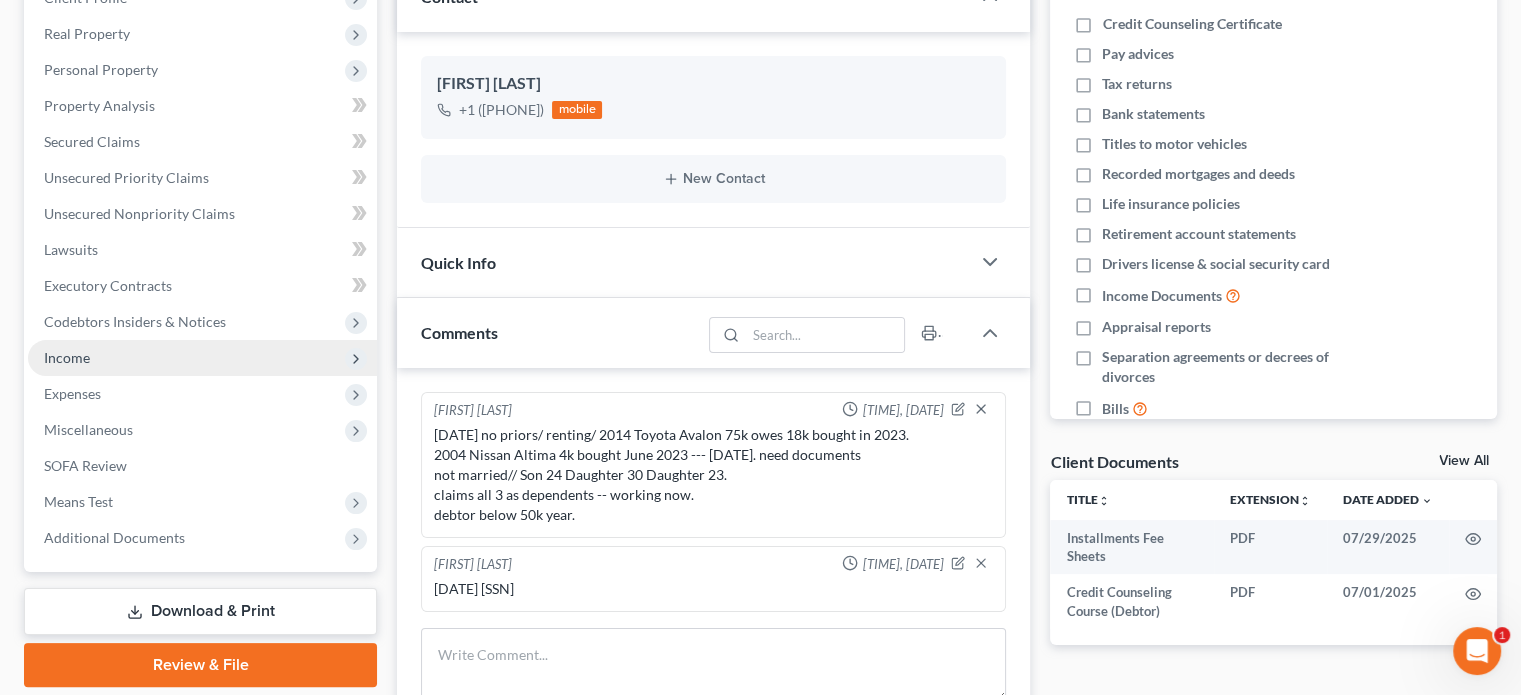 click on "Income" at bounding box center (202, 358) 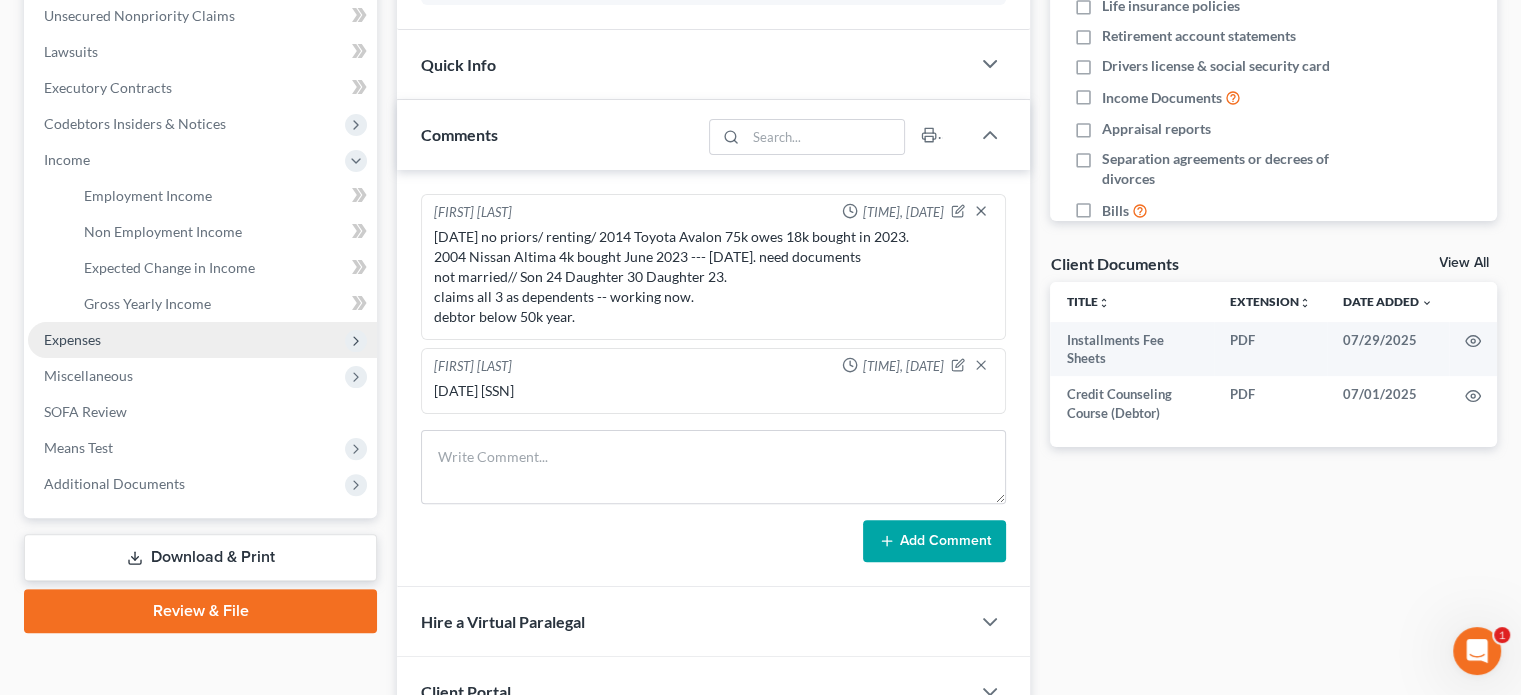scroll, scrollTop: 500, scrollLeft: 0, axis: vertical 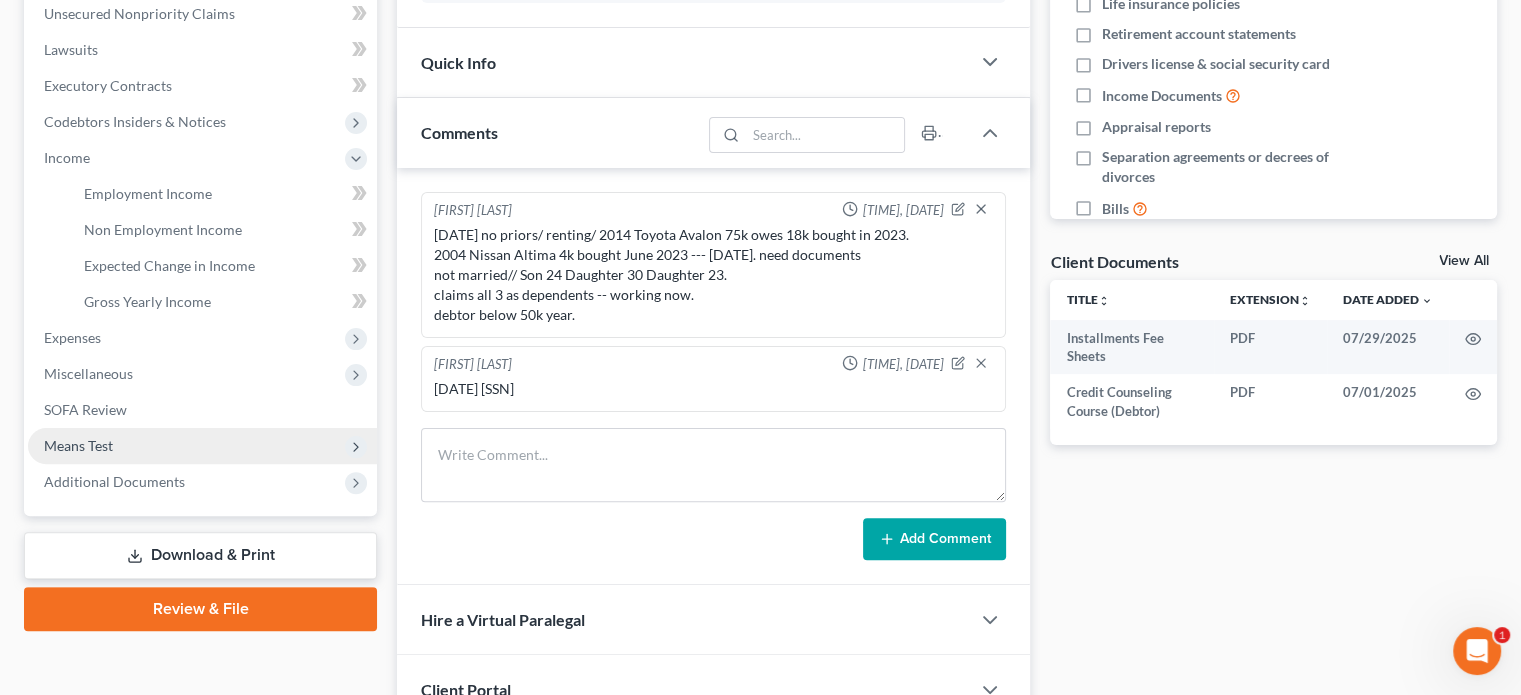 click on "Means Test" at bounding box center (78, 445) 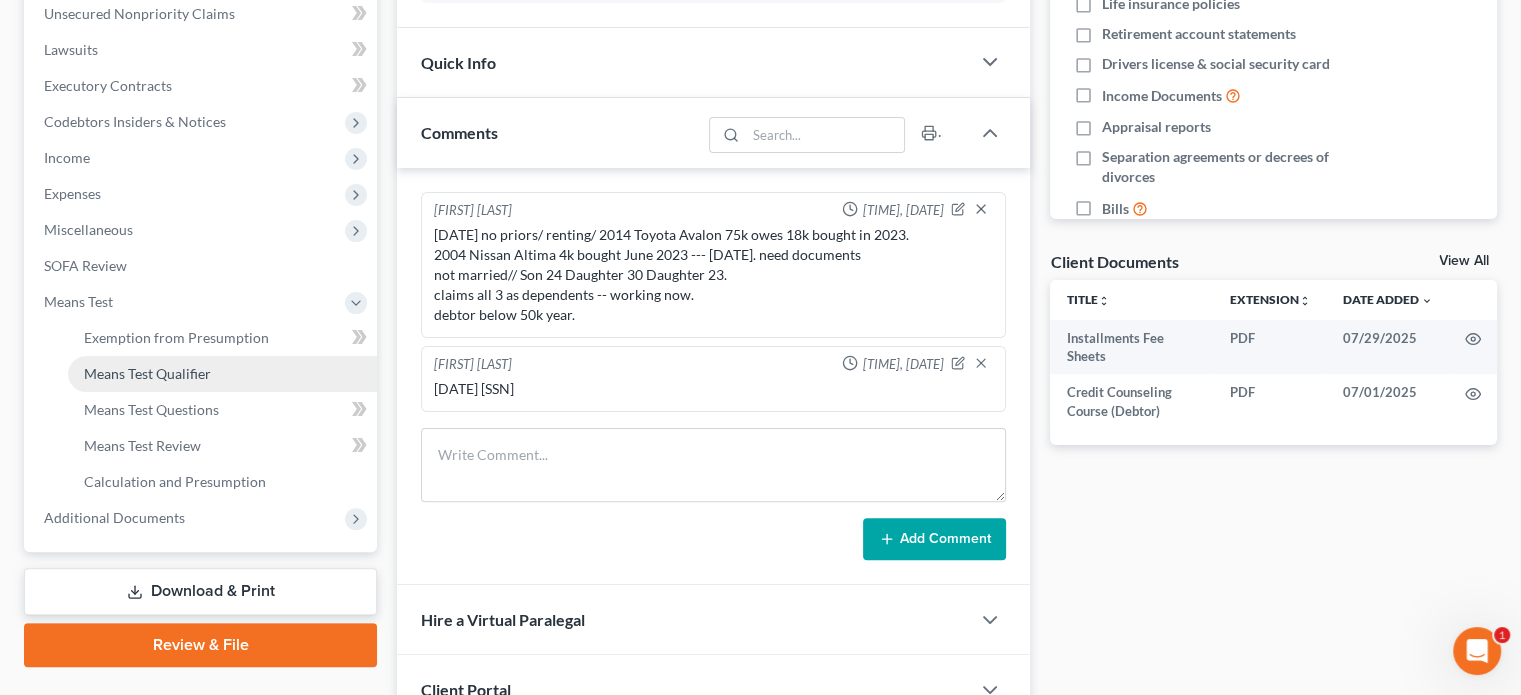 click on "Means Test Qualifier" at bounding box center (147, 373) 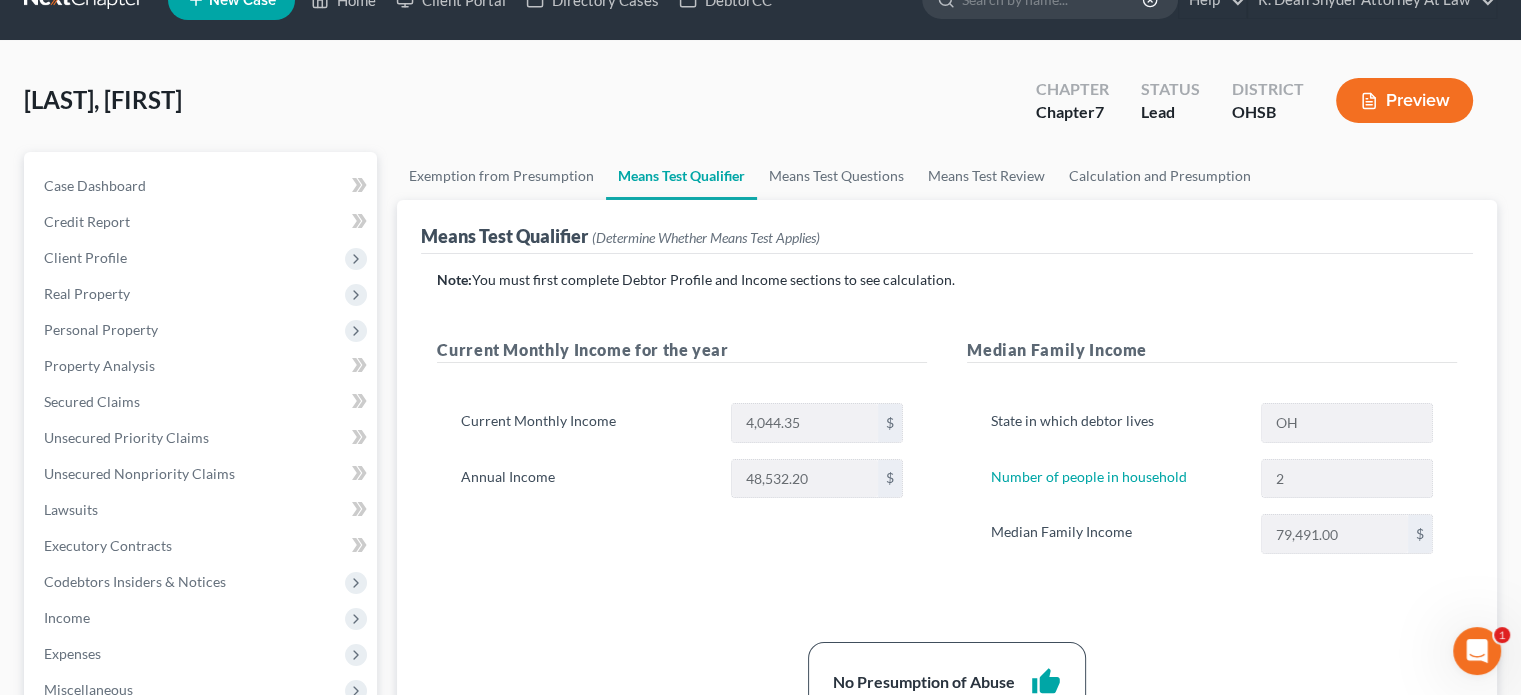 scroll, scrollTop: 0, scrollLeft: 0, axis: both 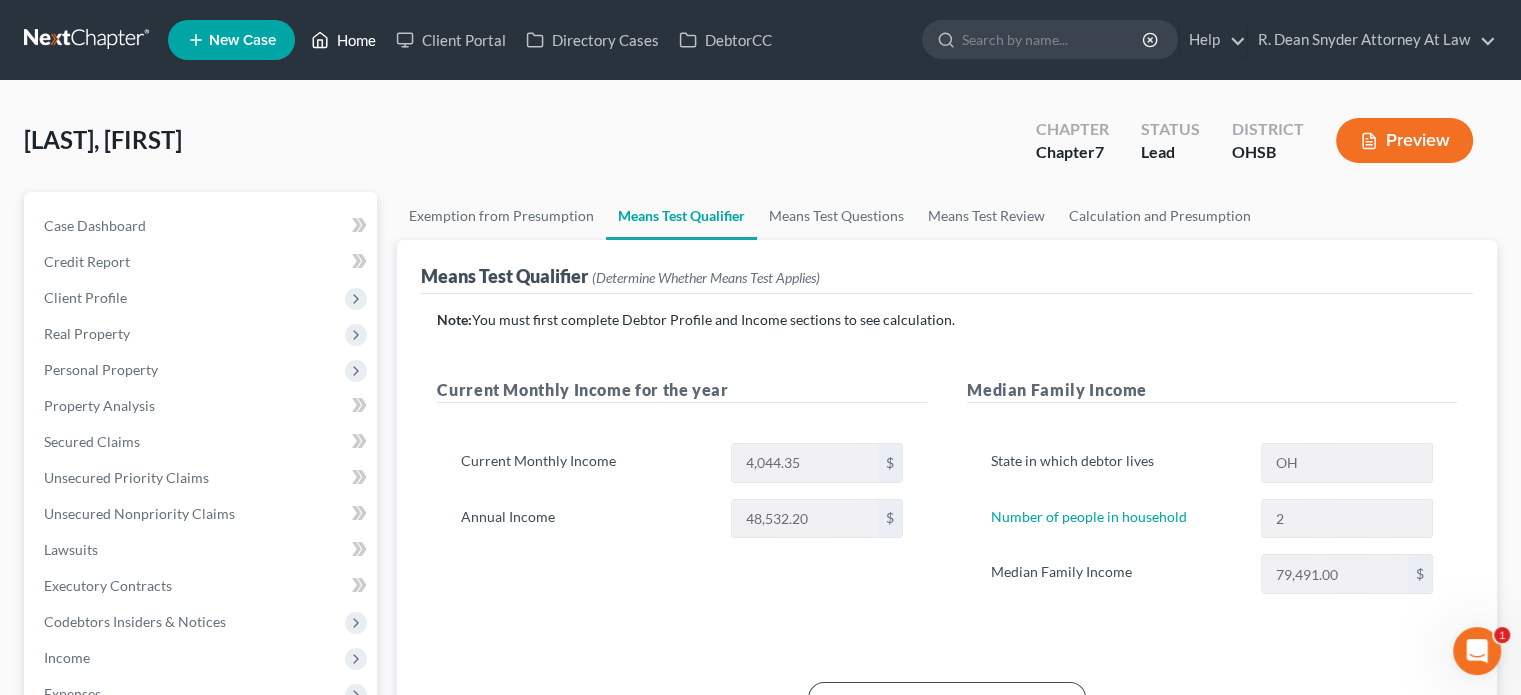 click on "Home" at bounding box center (343, 40) 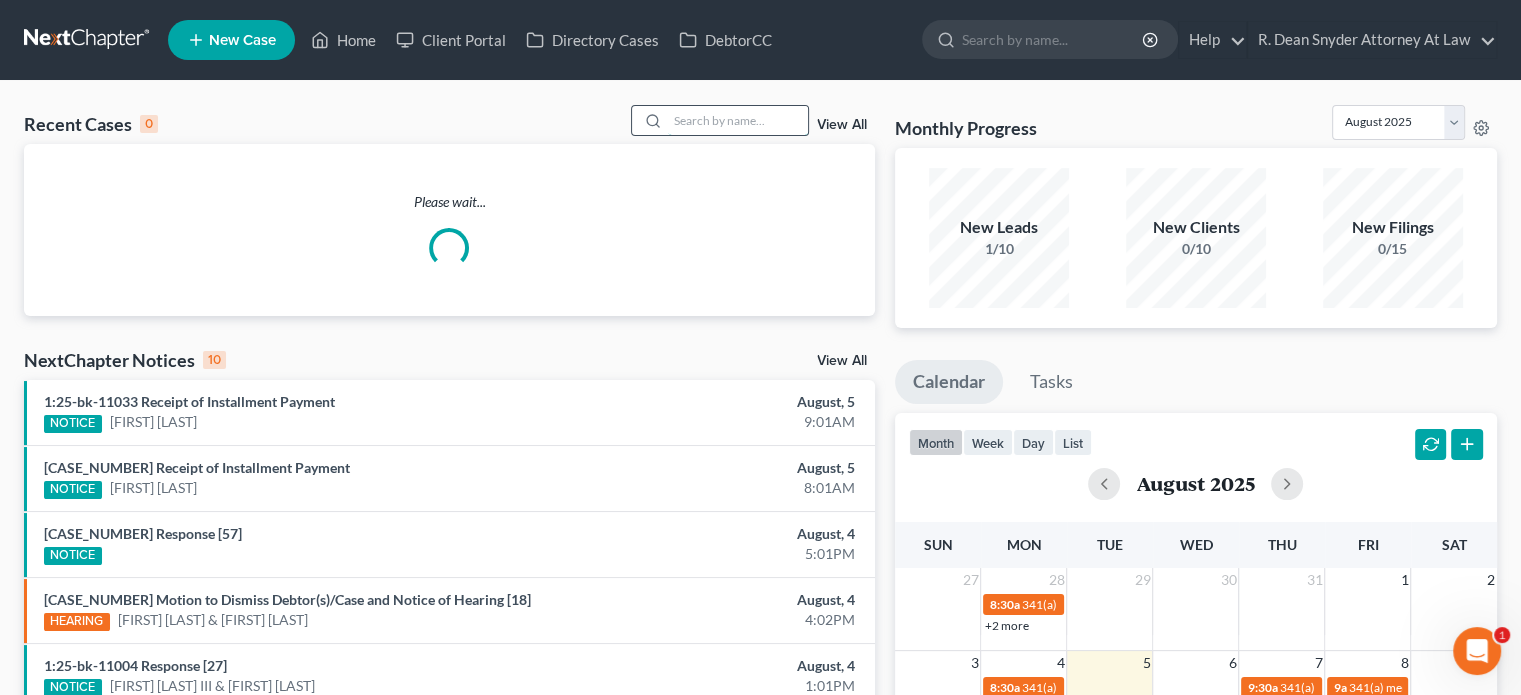 click at bounding box center (738, 120) 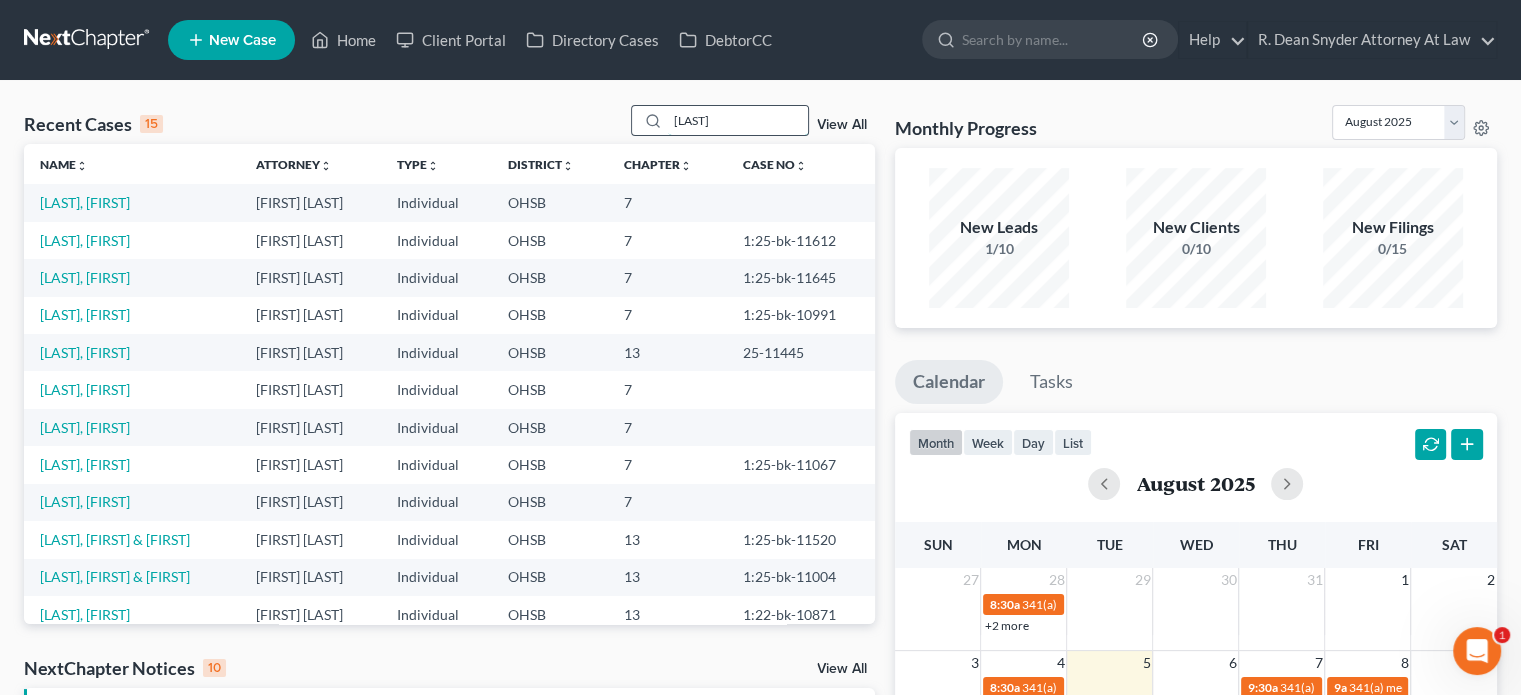 type on "[LAST]" 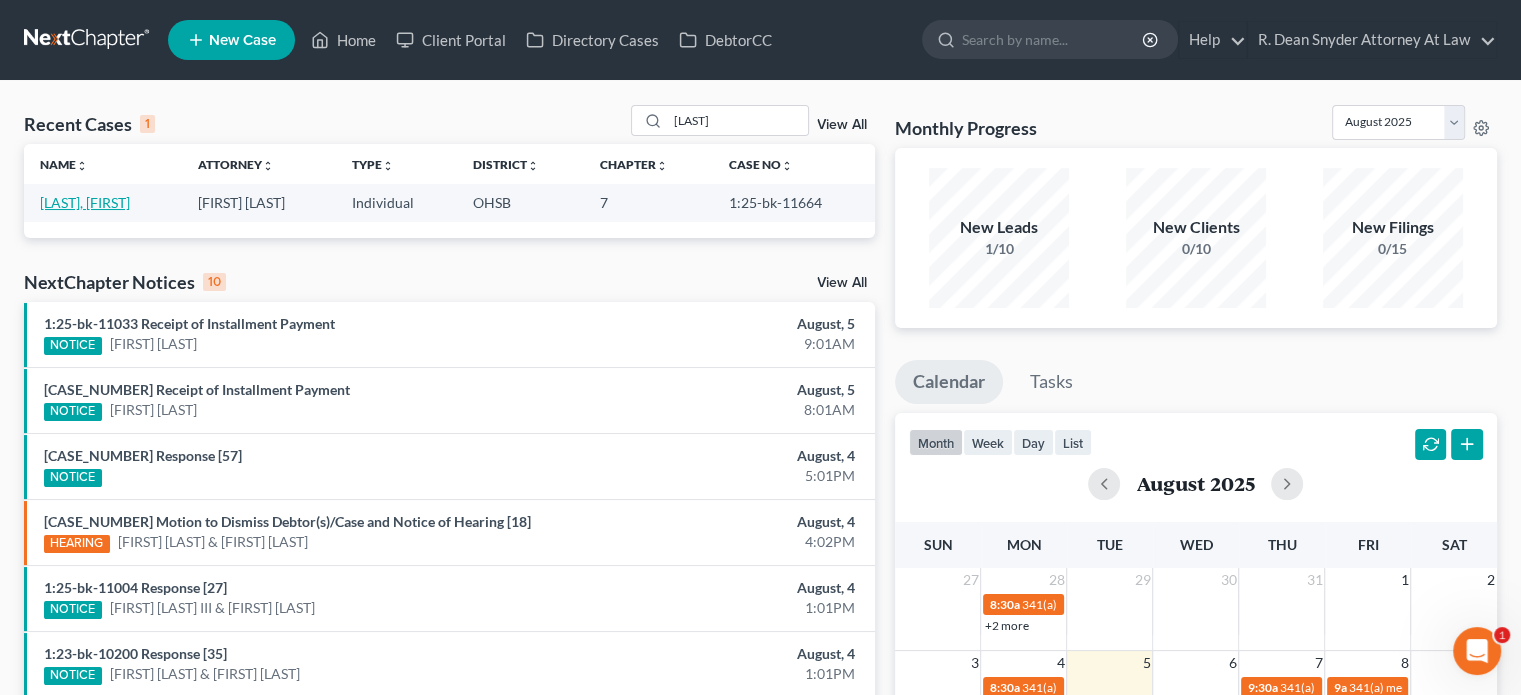 click on "[LAST], [FIRST]" at bounding box center [85, 202] 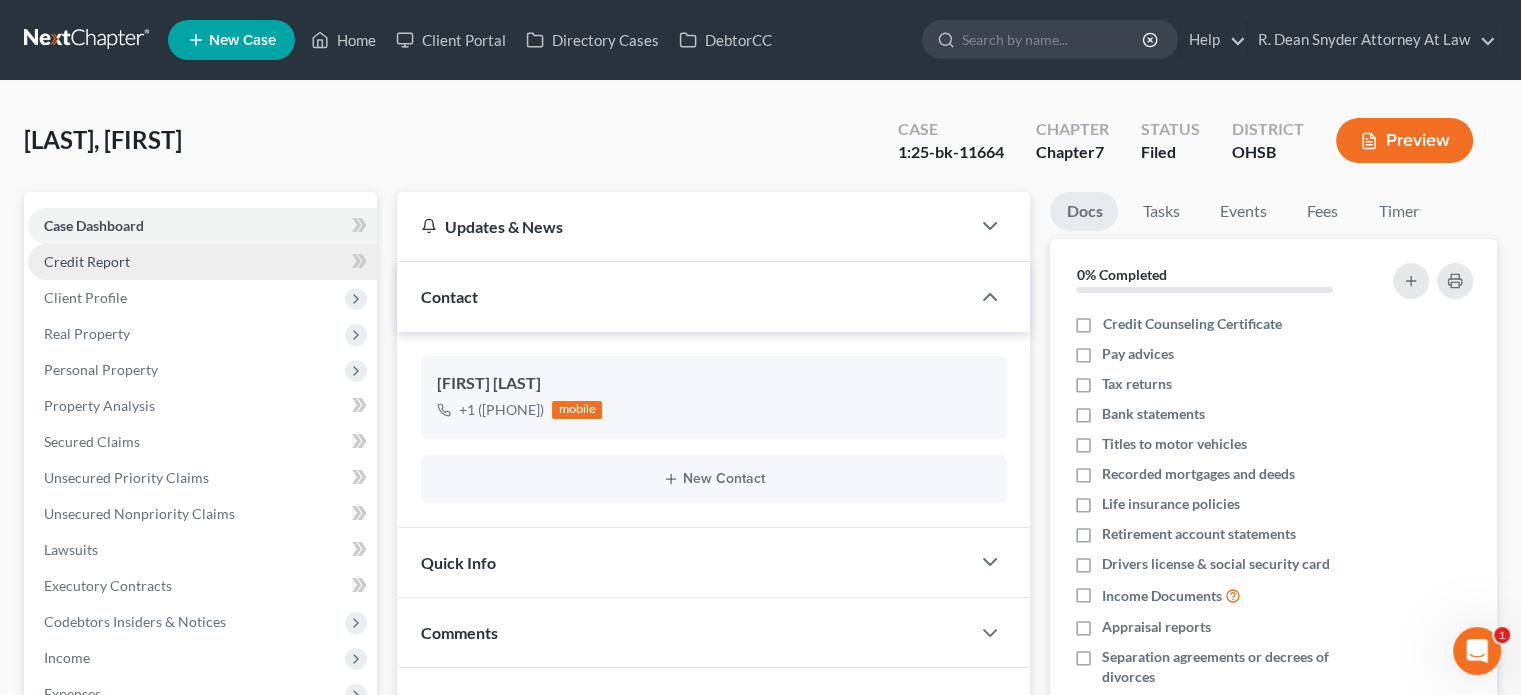 scroll, scrollTop: 200, scrollLeft: 0, axis: vertical 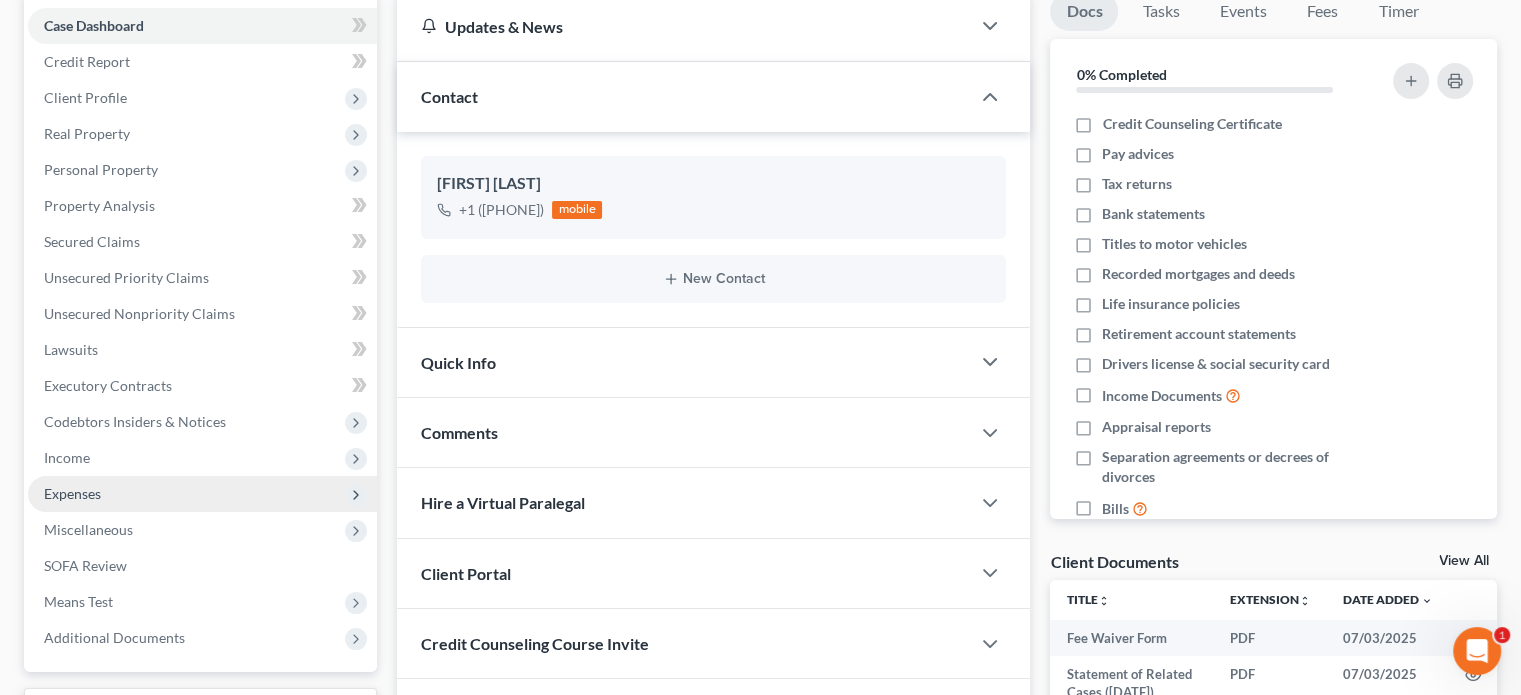 click on "Expenses" at bounding box center [72, 493] 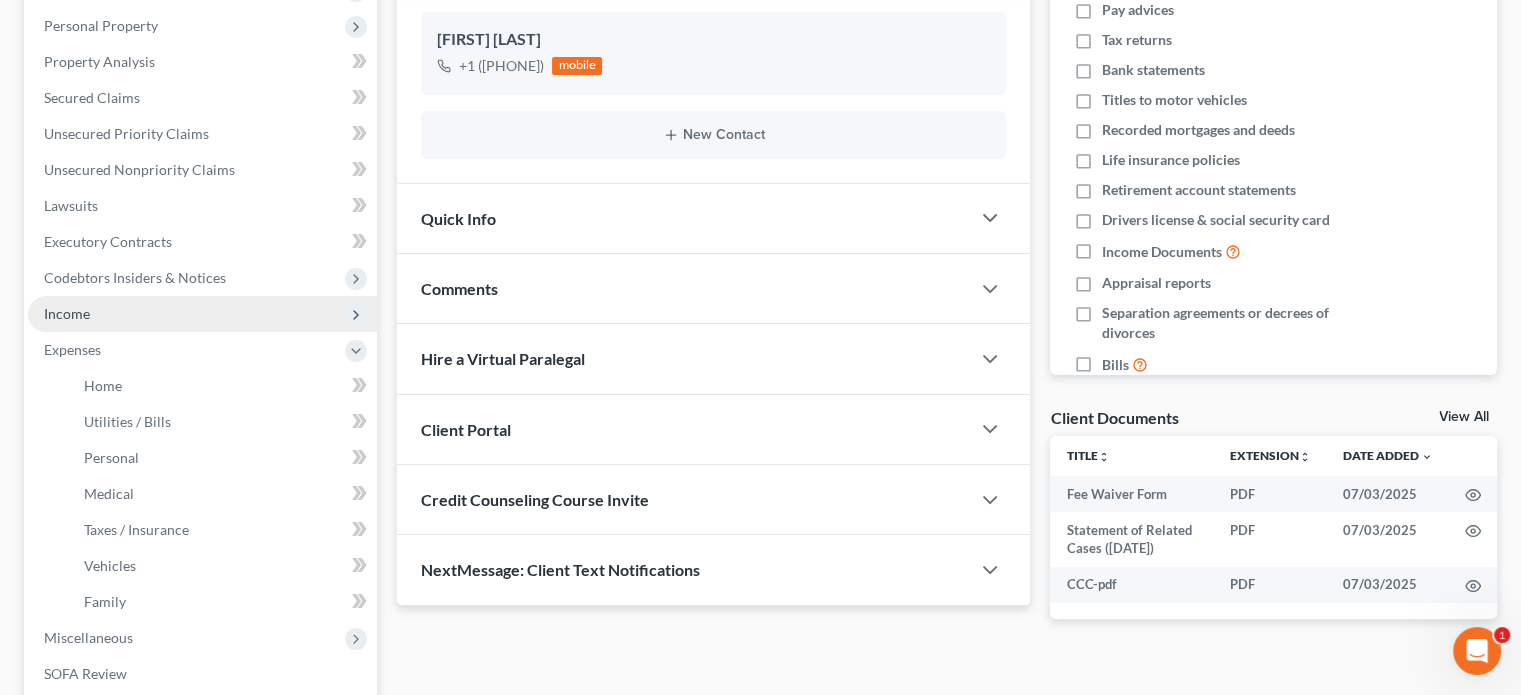 scroll, scrollTop: 400, scrollLeft: 0, axis: vertical 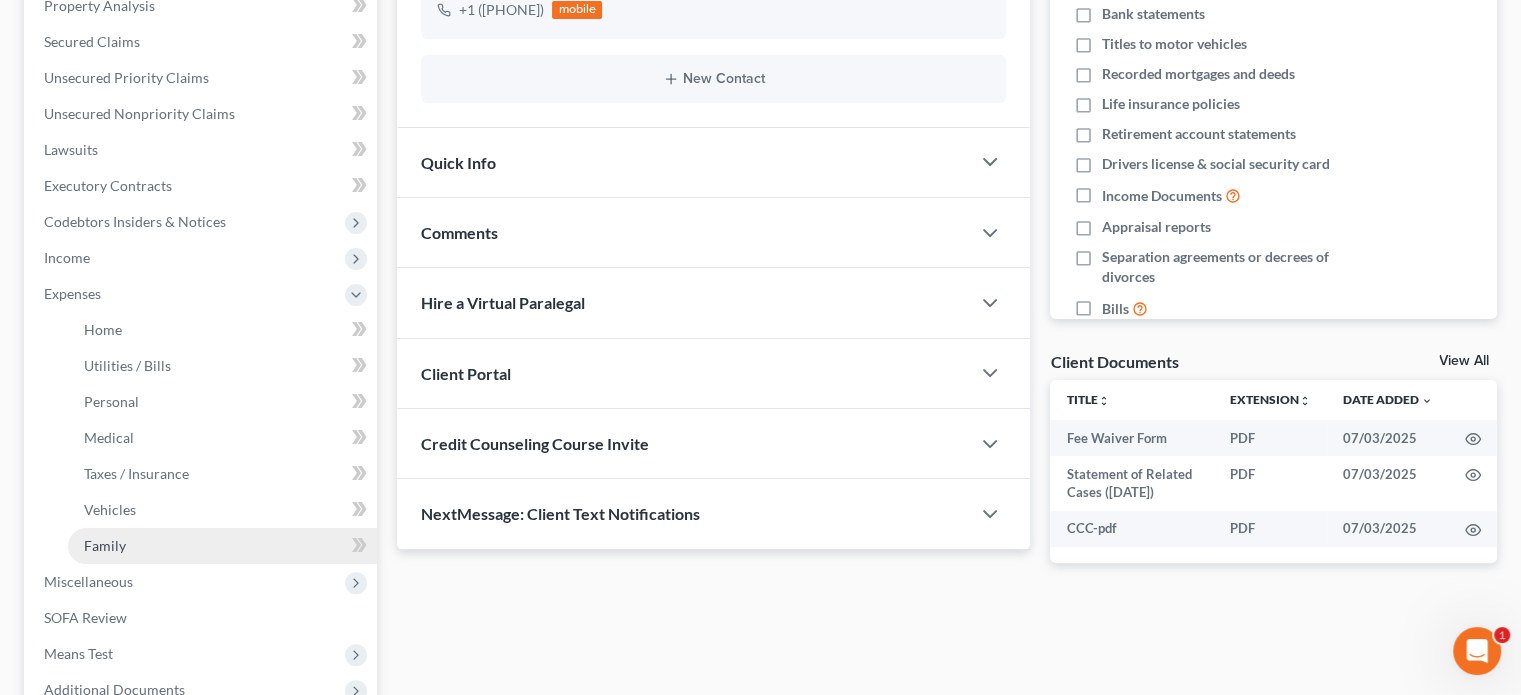 click on "Family" at bounding box center (222, 546) 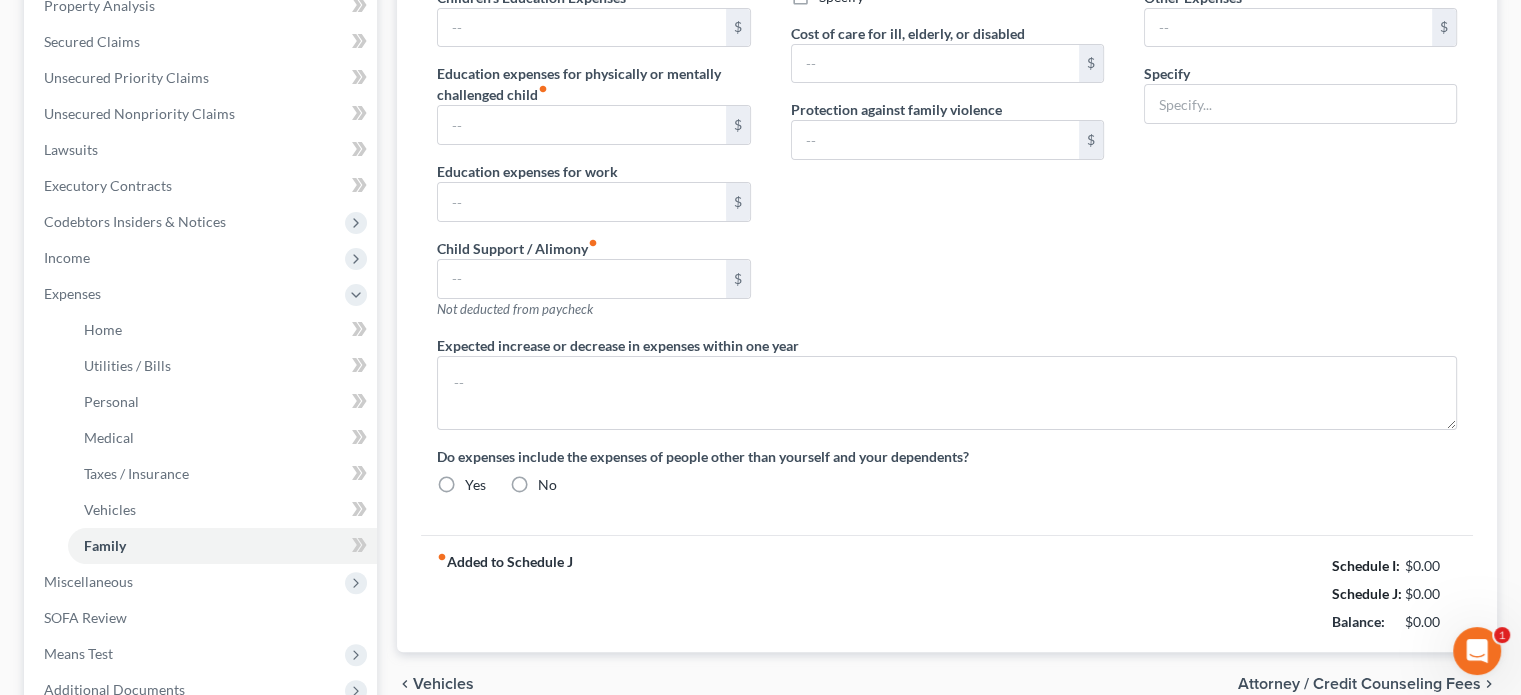 type on "0.00" 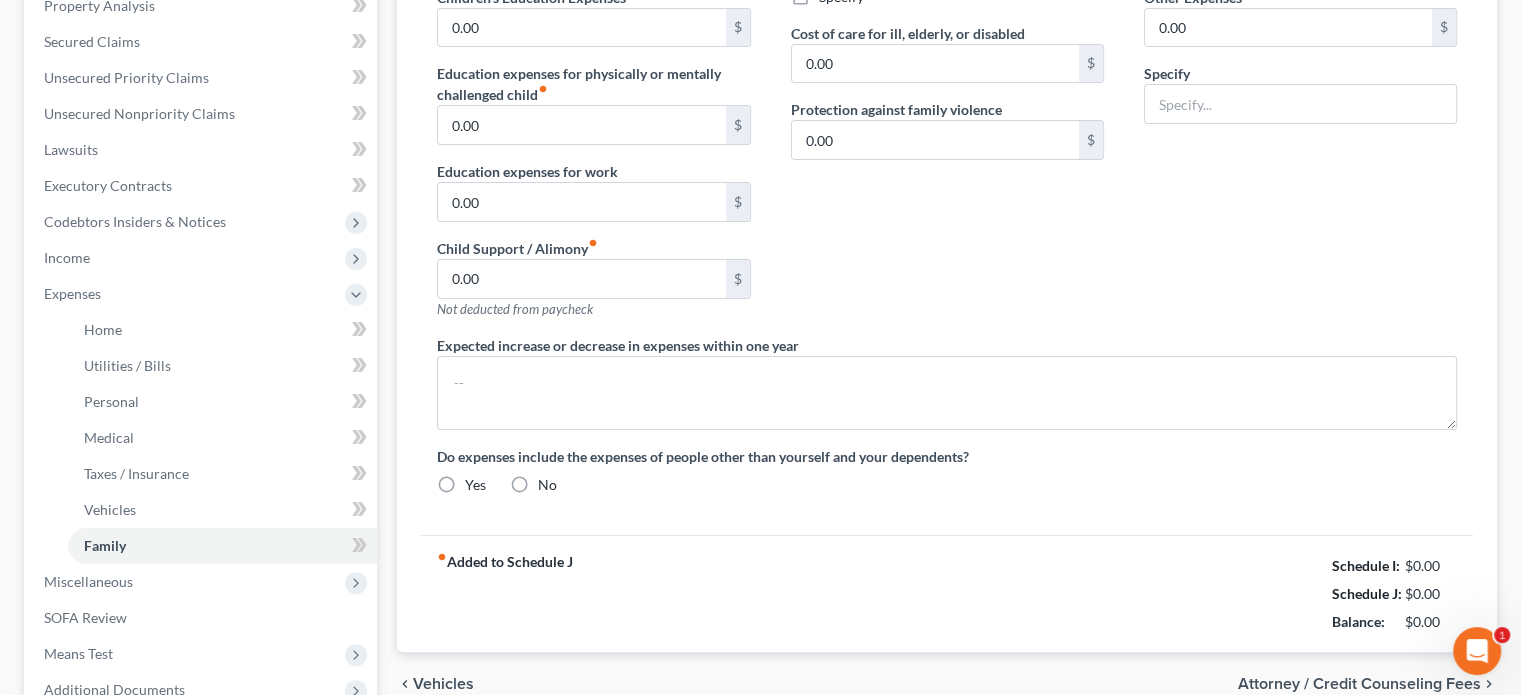 type on "Debtor has not been able to contribute to the charity by tithes of $ 170 per month.    Debtor anticipates $ 591 per month social security beginning [MONTH] [YEAR].  Debtor is considering reducing his work hours one day per week upon receipt of his social security in september." 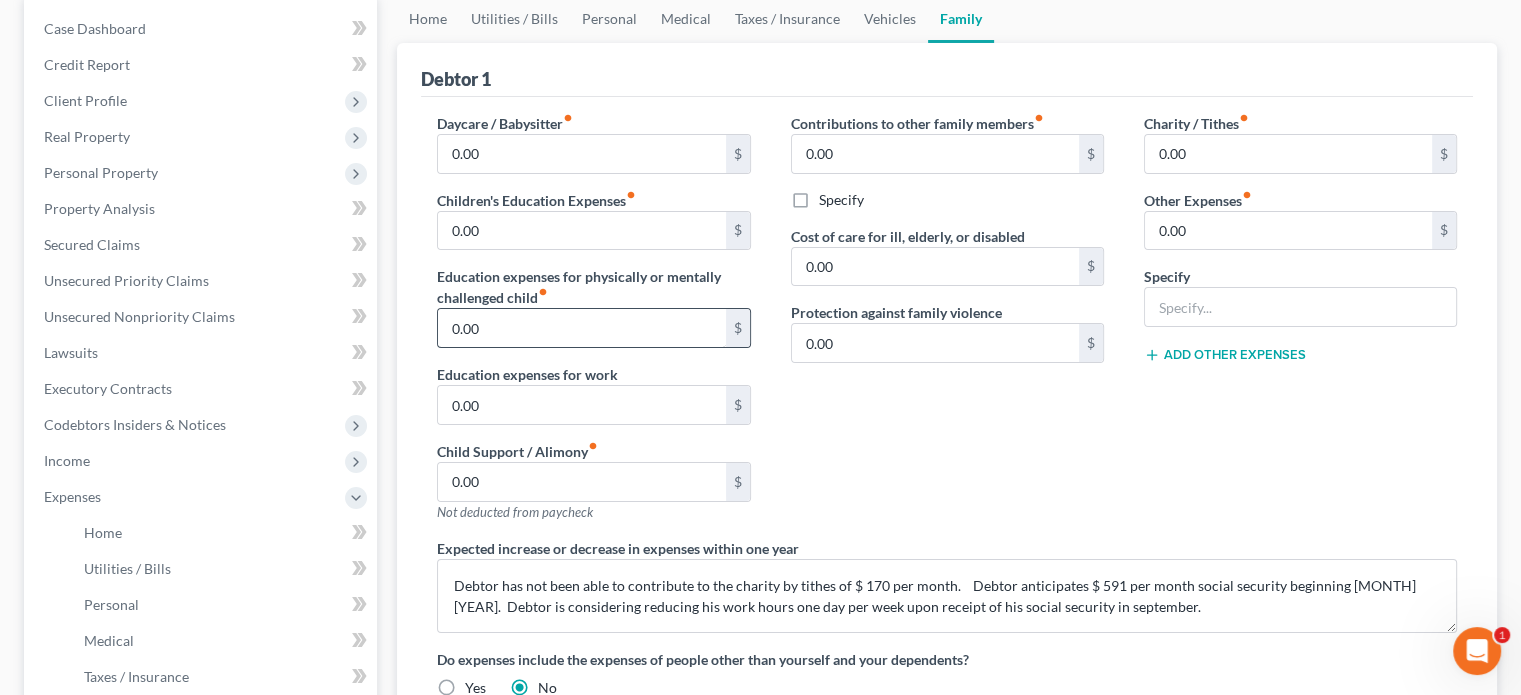 scroll, scrollTop: 200, scrollLeft: 0, axis: vertical 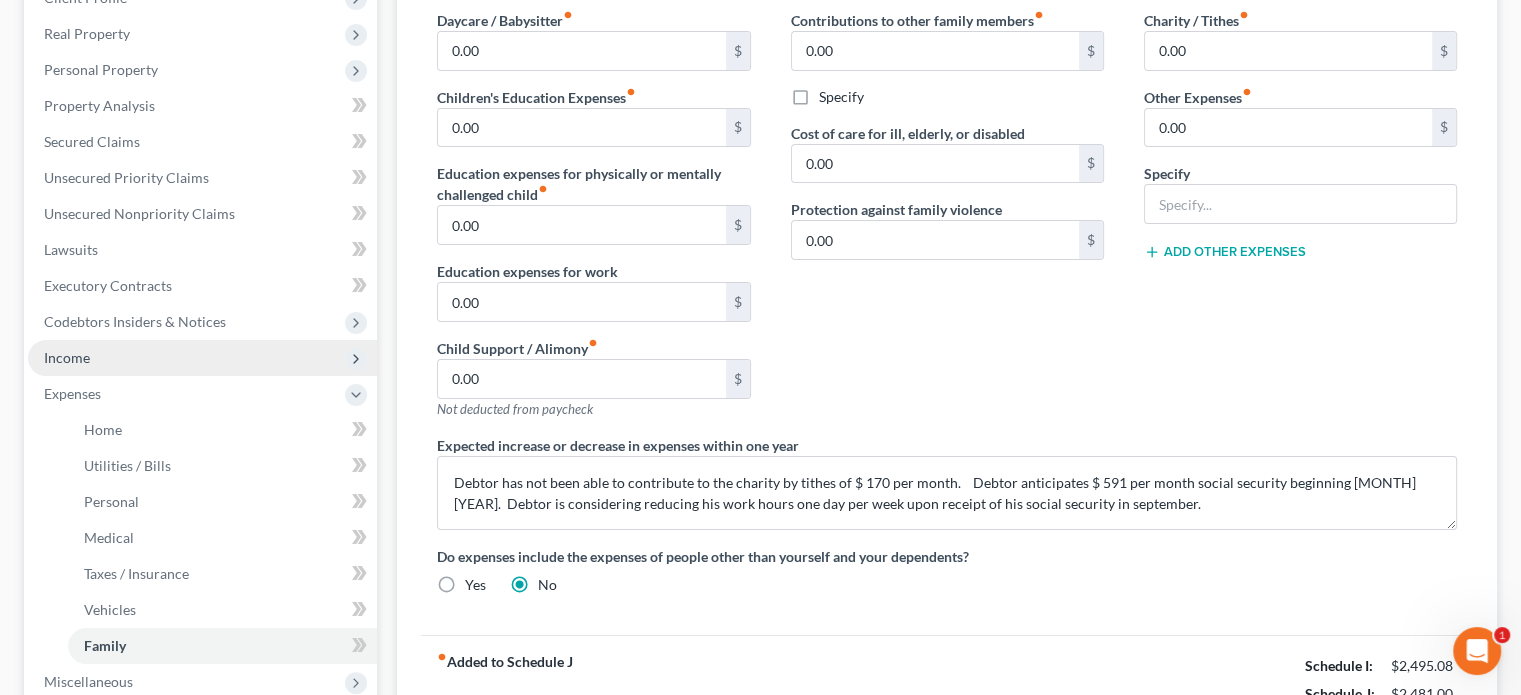 click on "Income" at bounding box center [67, 357] 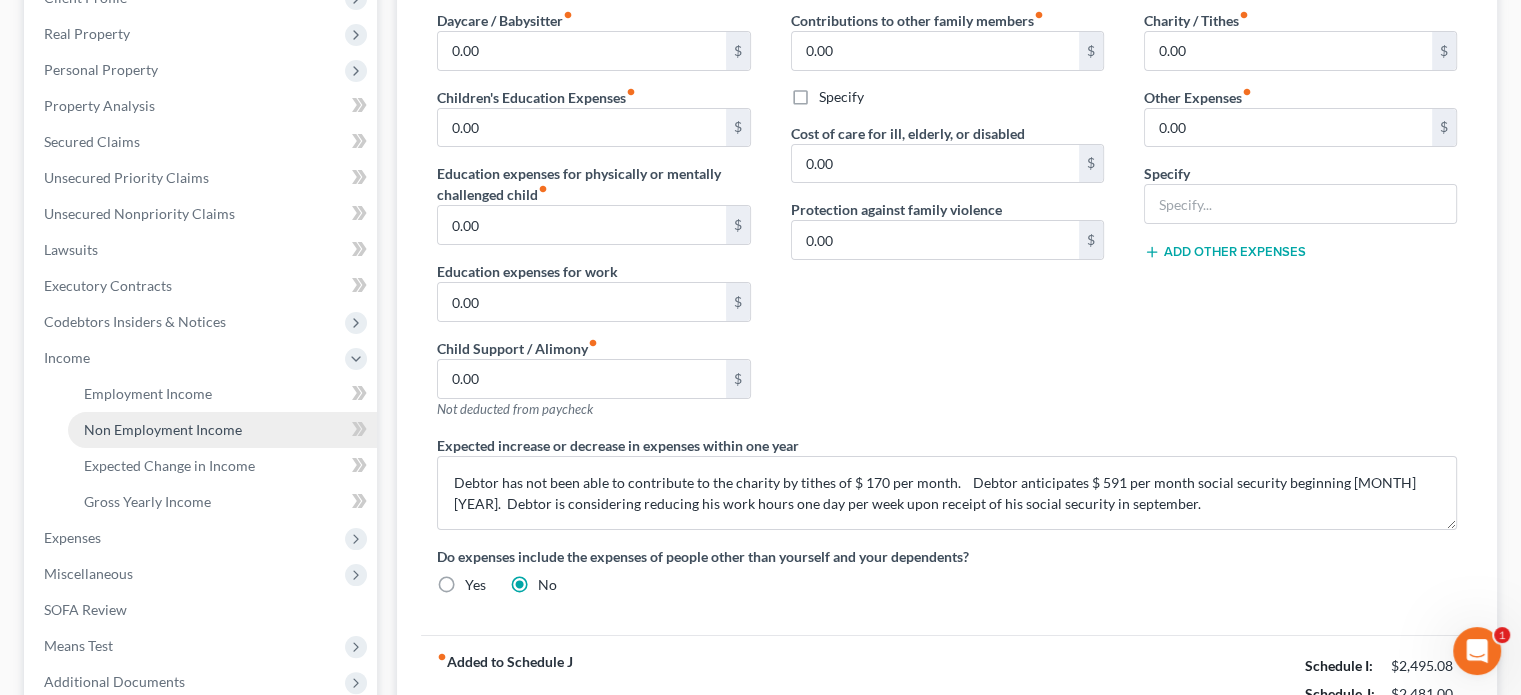 click on "Non Employment Income" at bounding box center [163, 429] 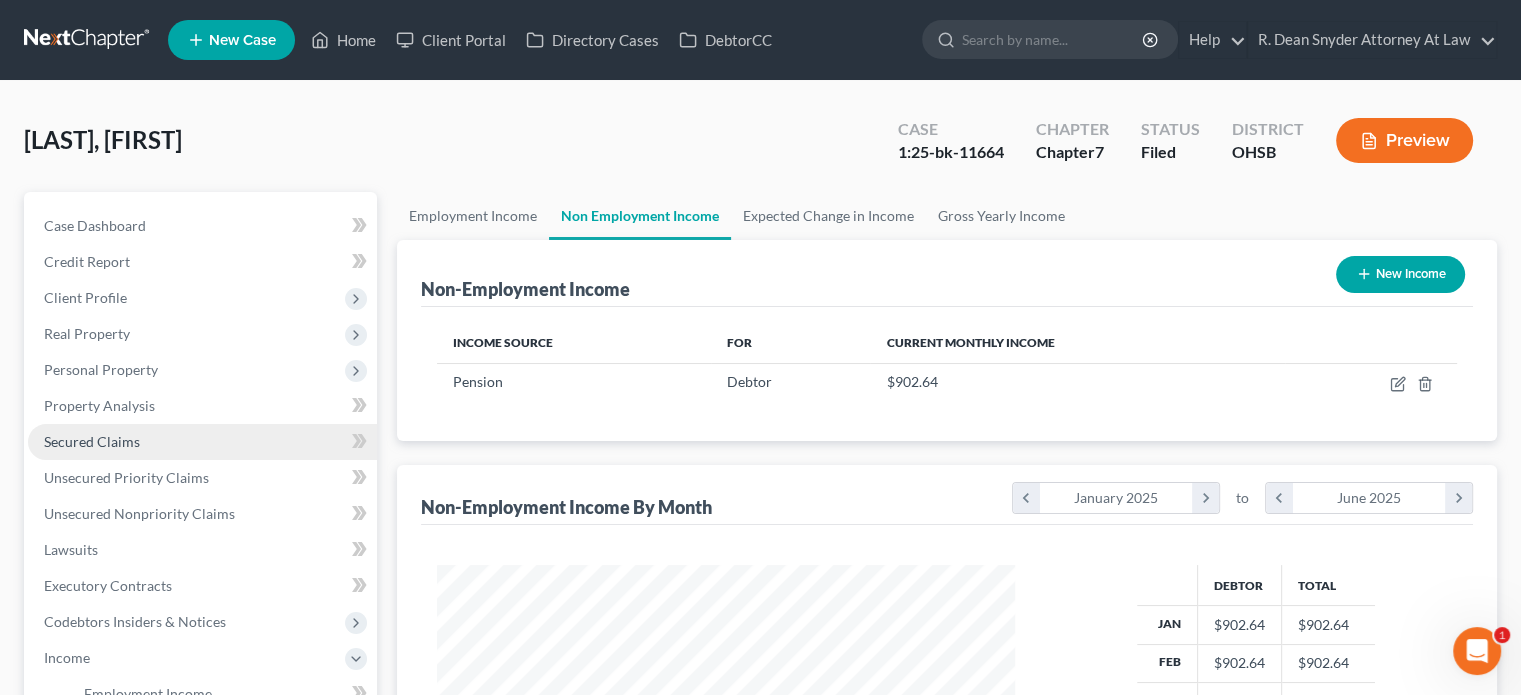 scroll, scrollTop: 43, scrollLeft: 0, axis: vertical 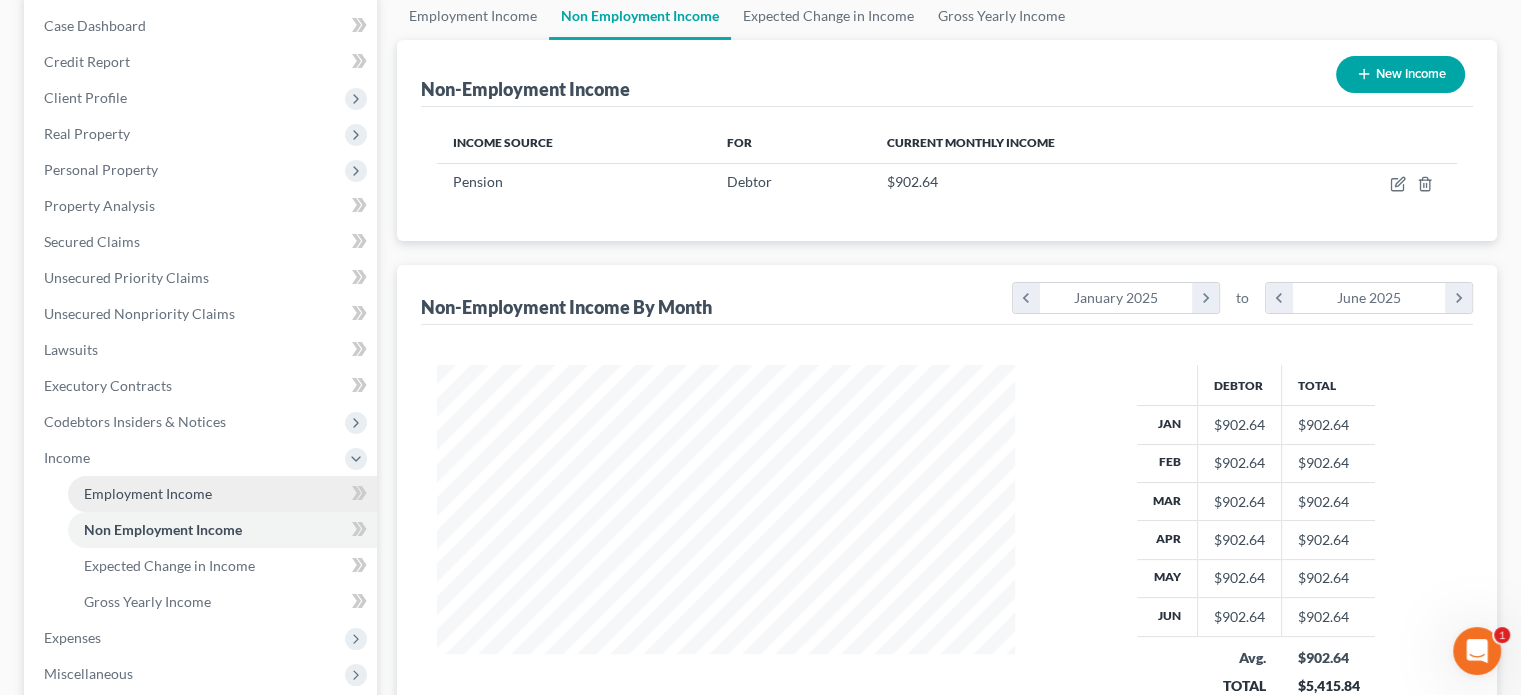 click on "Employment Income" at bounding box center [222, 494] 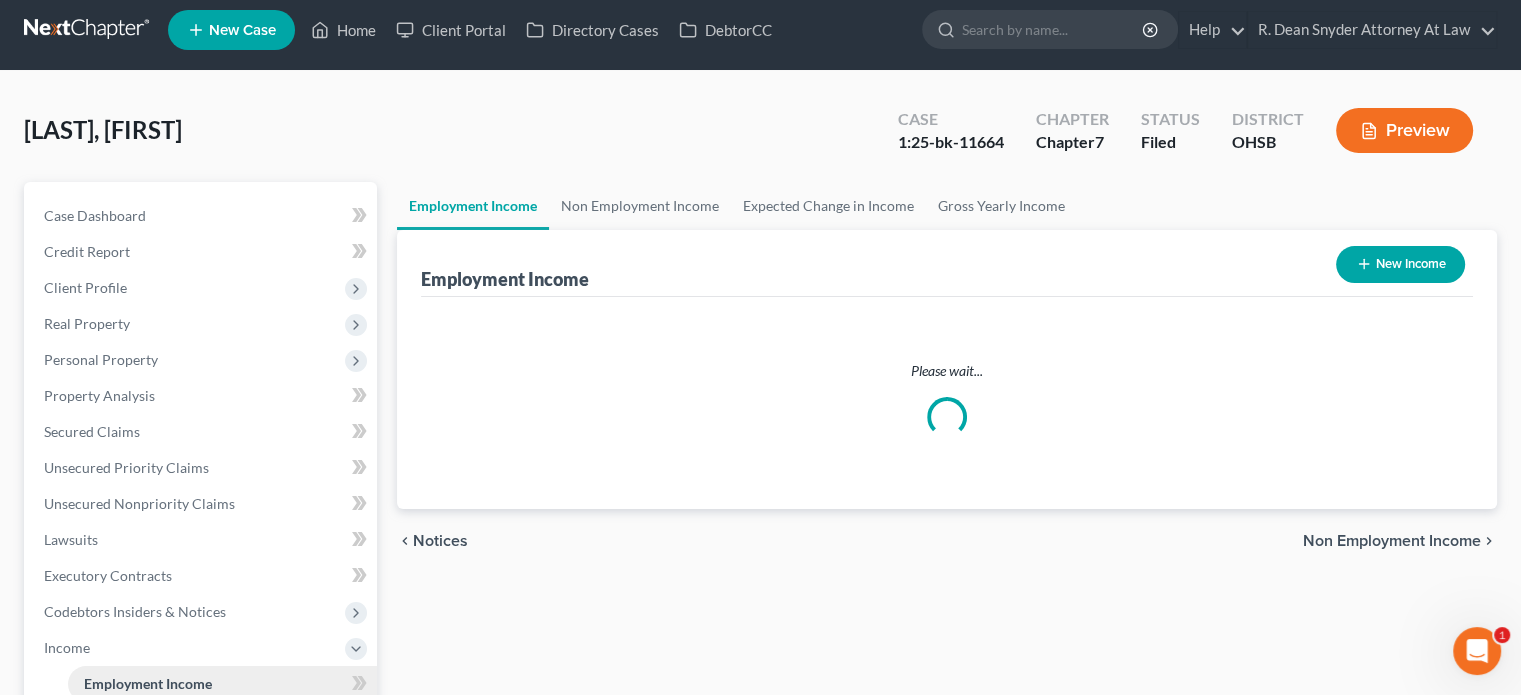scroll, scrollTop: 0, scrollLeft: 0, axis: both 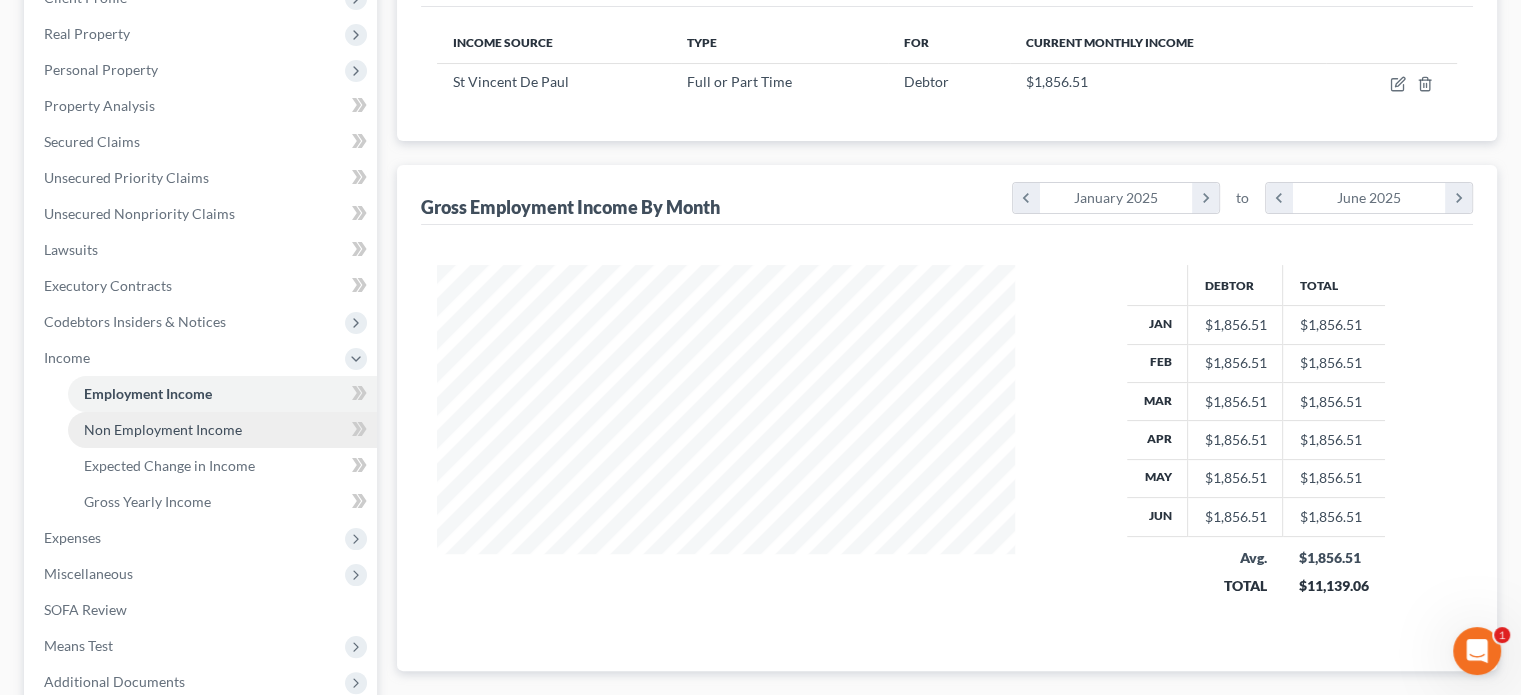 click on "Non Employment Income" at bounding box center [163, 429] 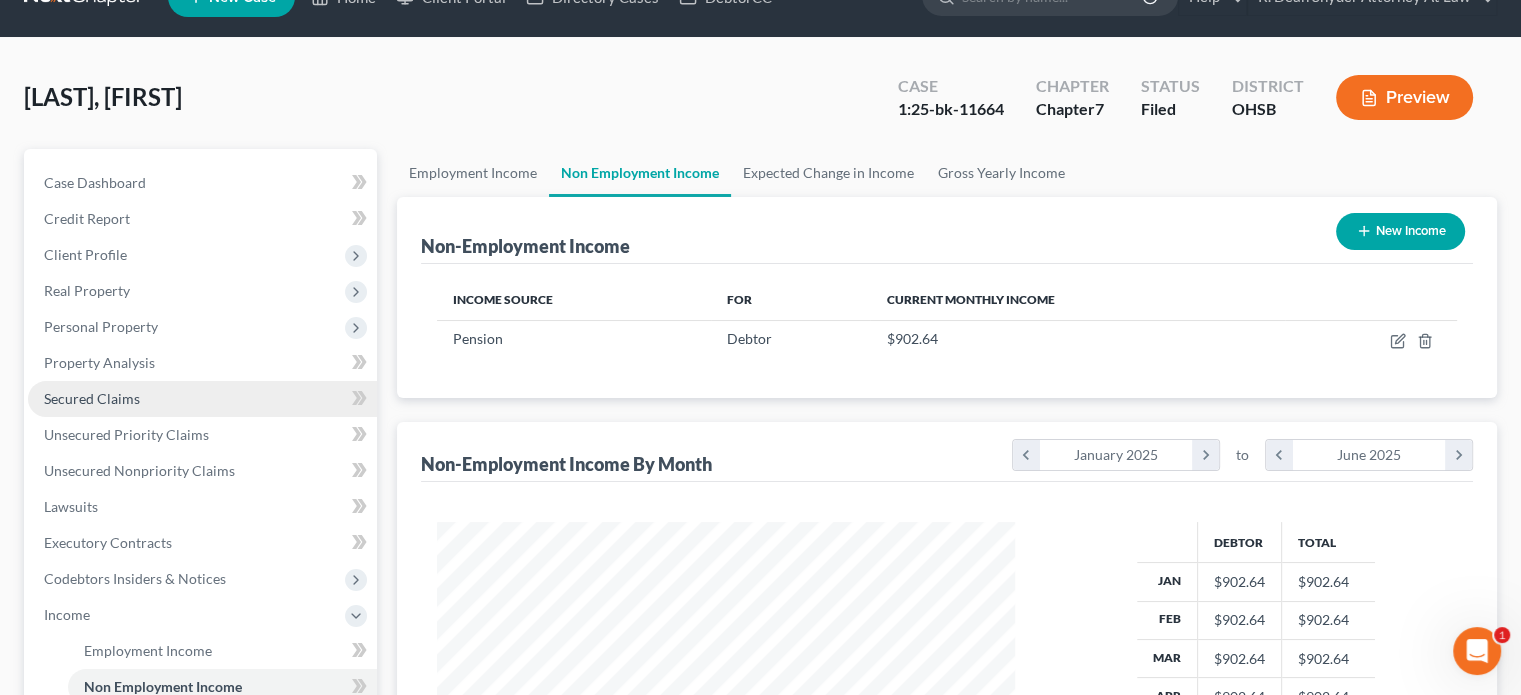 scroll, scrollTop: 6, scrollLeft: 0, axis: vertical 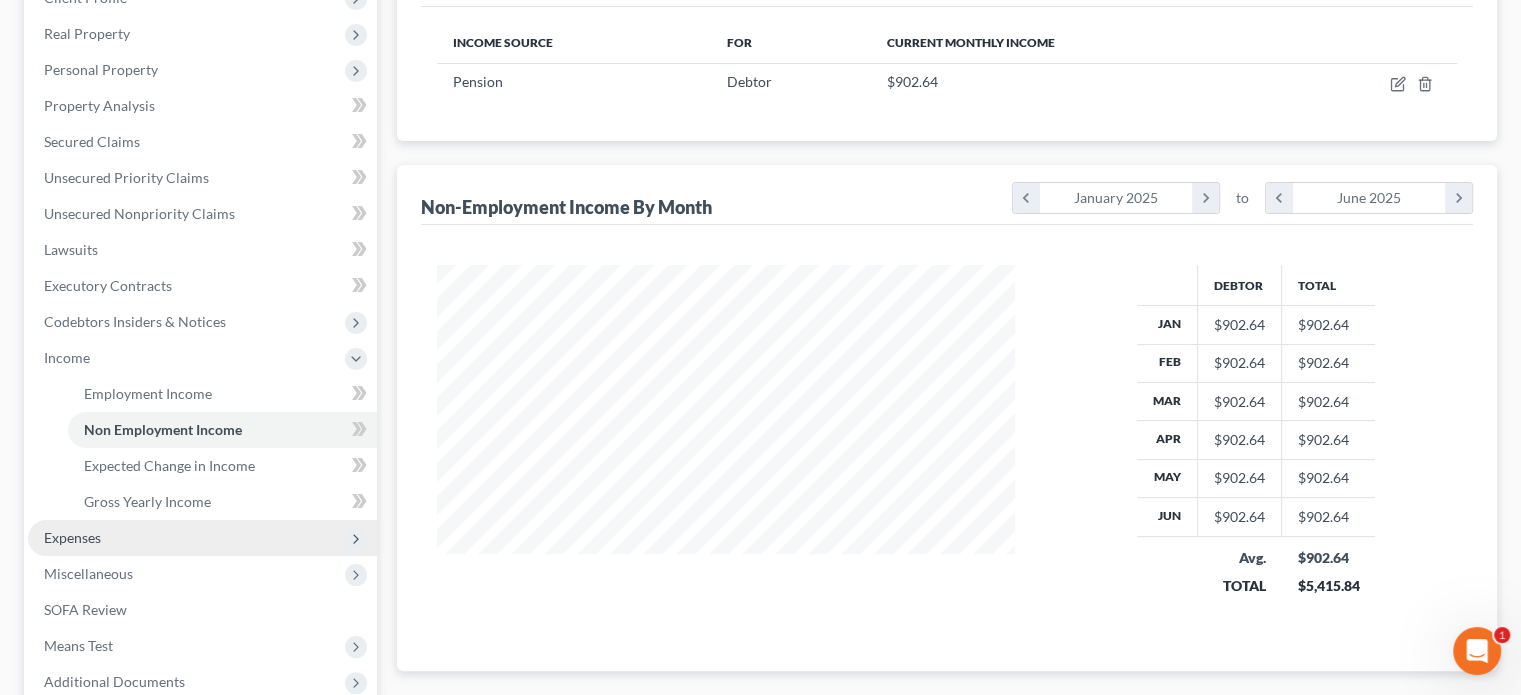 click on "Expenses" at bounding box center [72, 537] 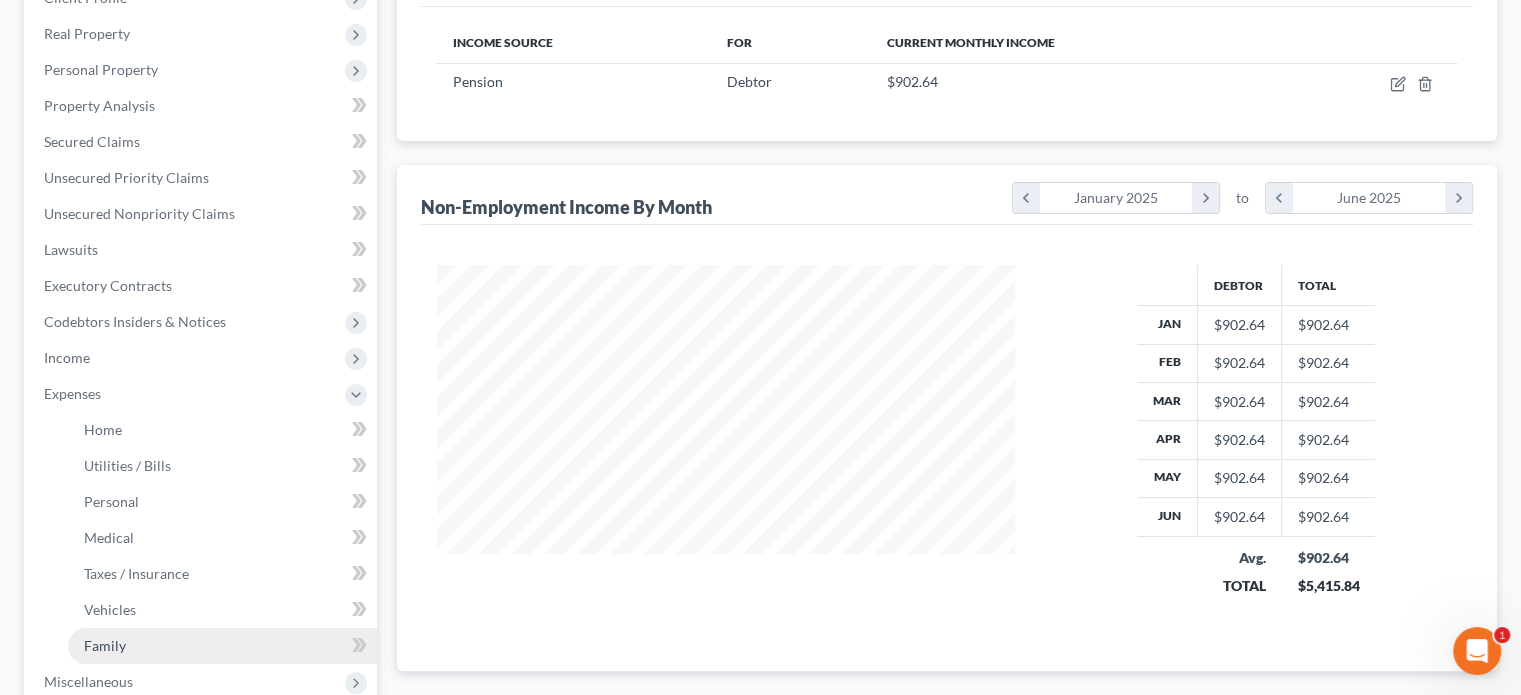 drag, startPoint x: 108, startPoint y: 641, endPoint x: 118, endPoint y: 639, distance: 10.198039 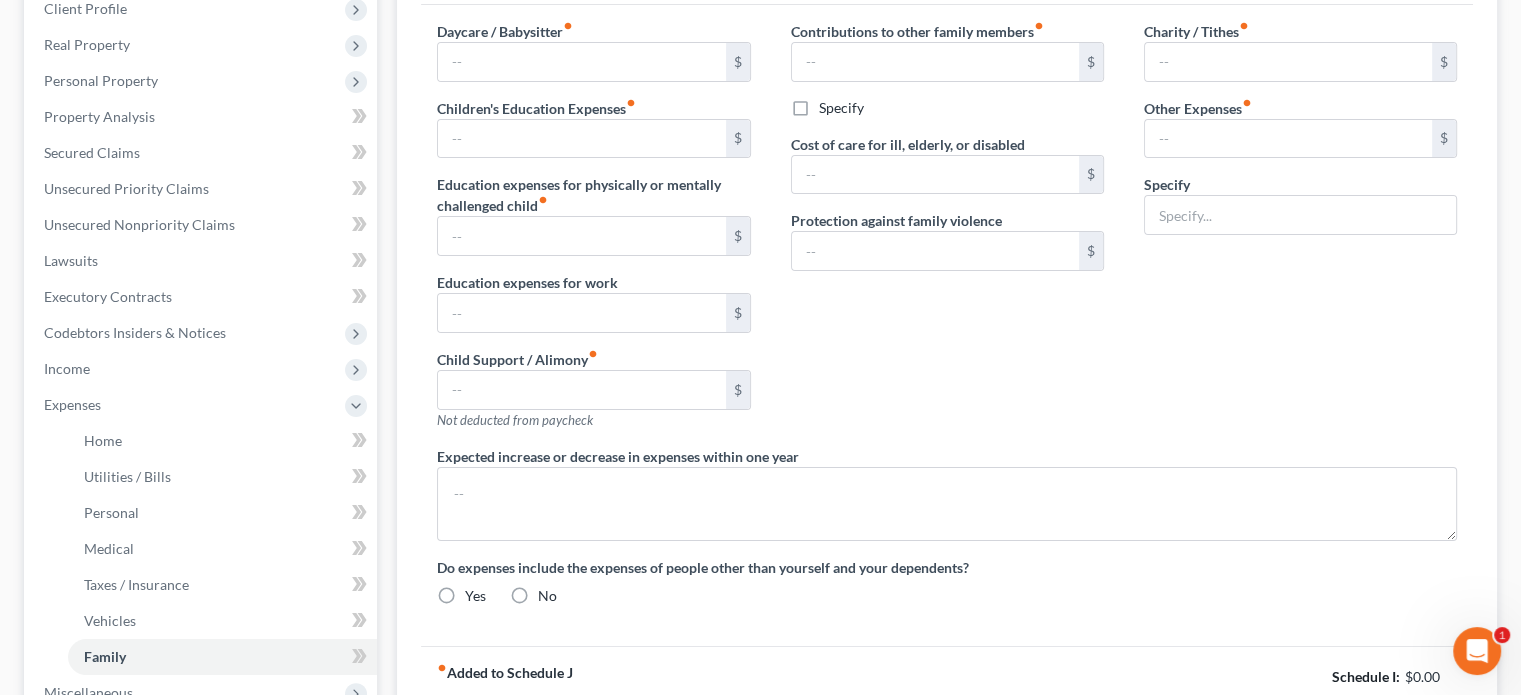 type on "0.00" 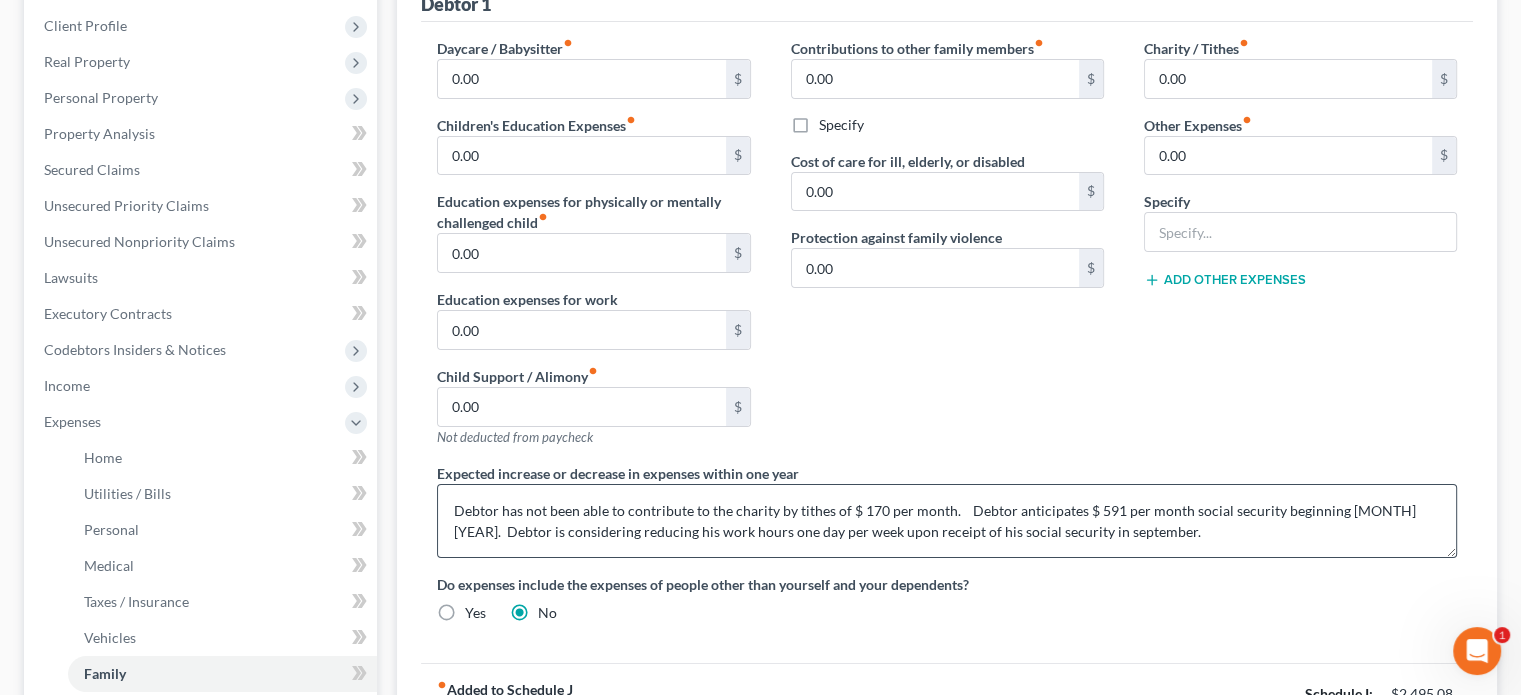 scroll, scrollTop: 268, scrollLeft: 0, axis: vertical 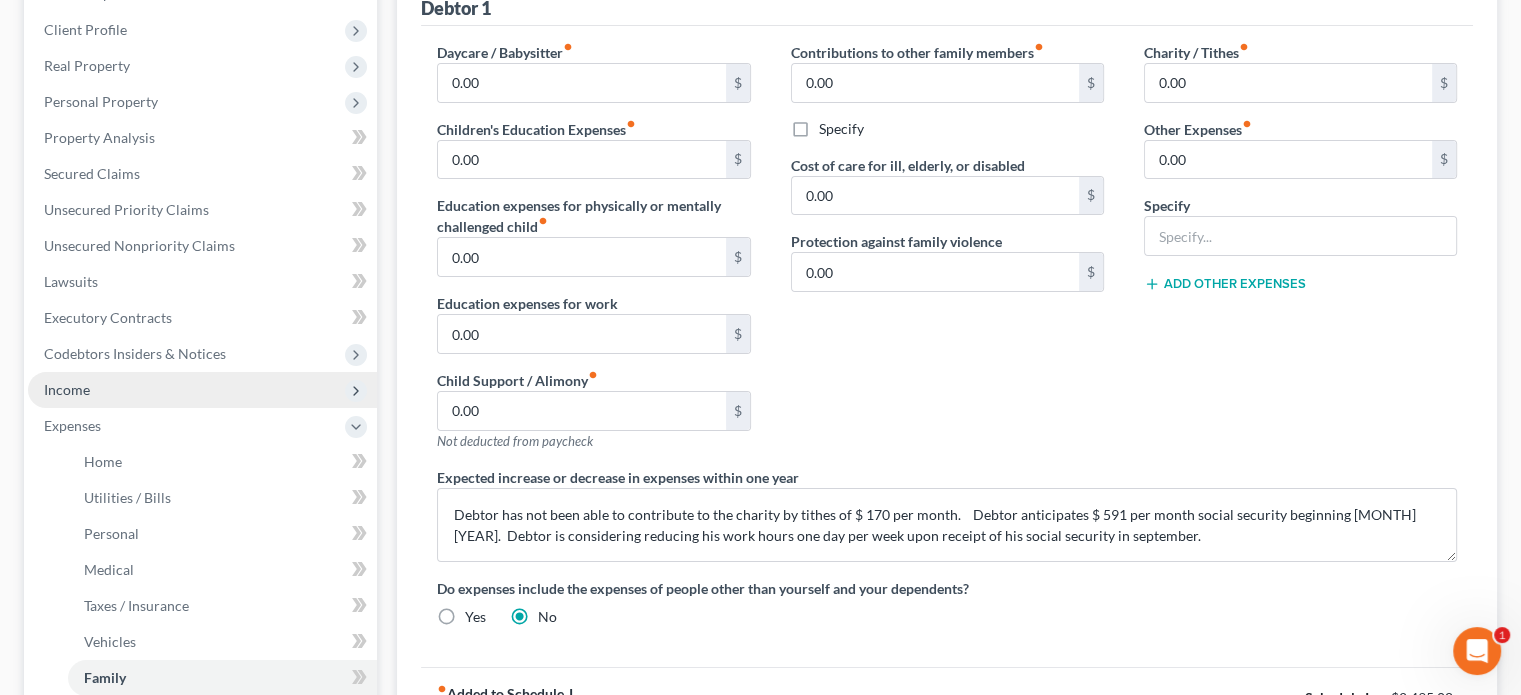 click on "Income" at bounding box center (67, 389) 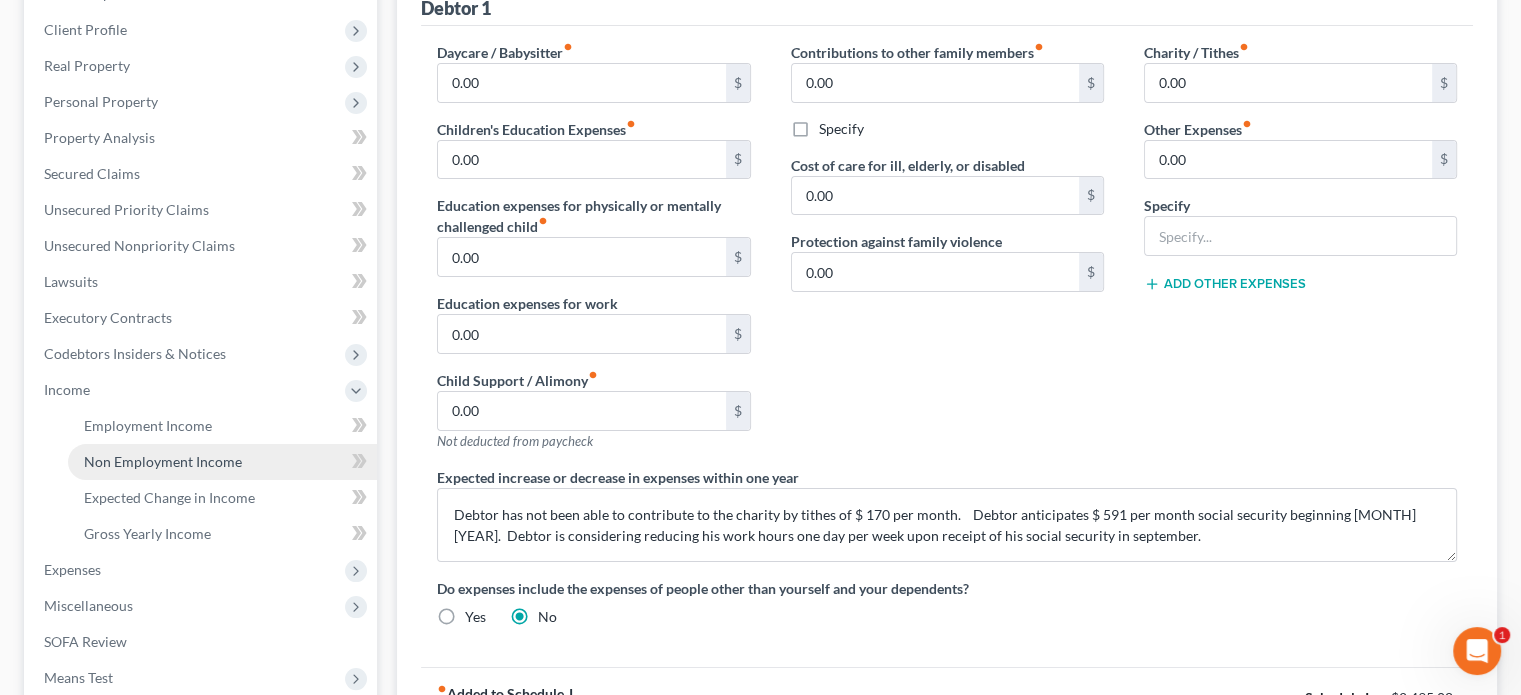 click on "Non Employment Income" at bounding box center [163, 461] 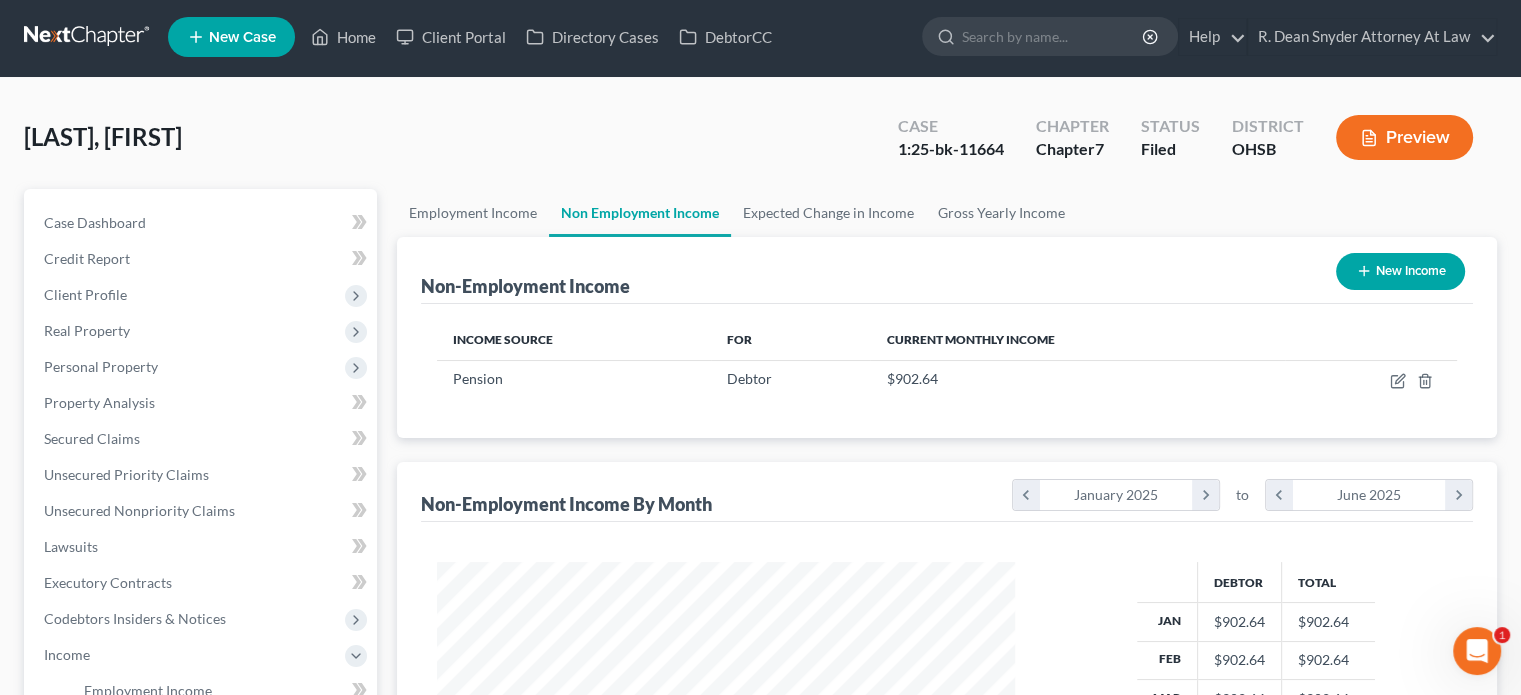 scroll, scrollTop: 0, scrollLeft: 0, axis: both 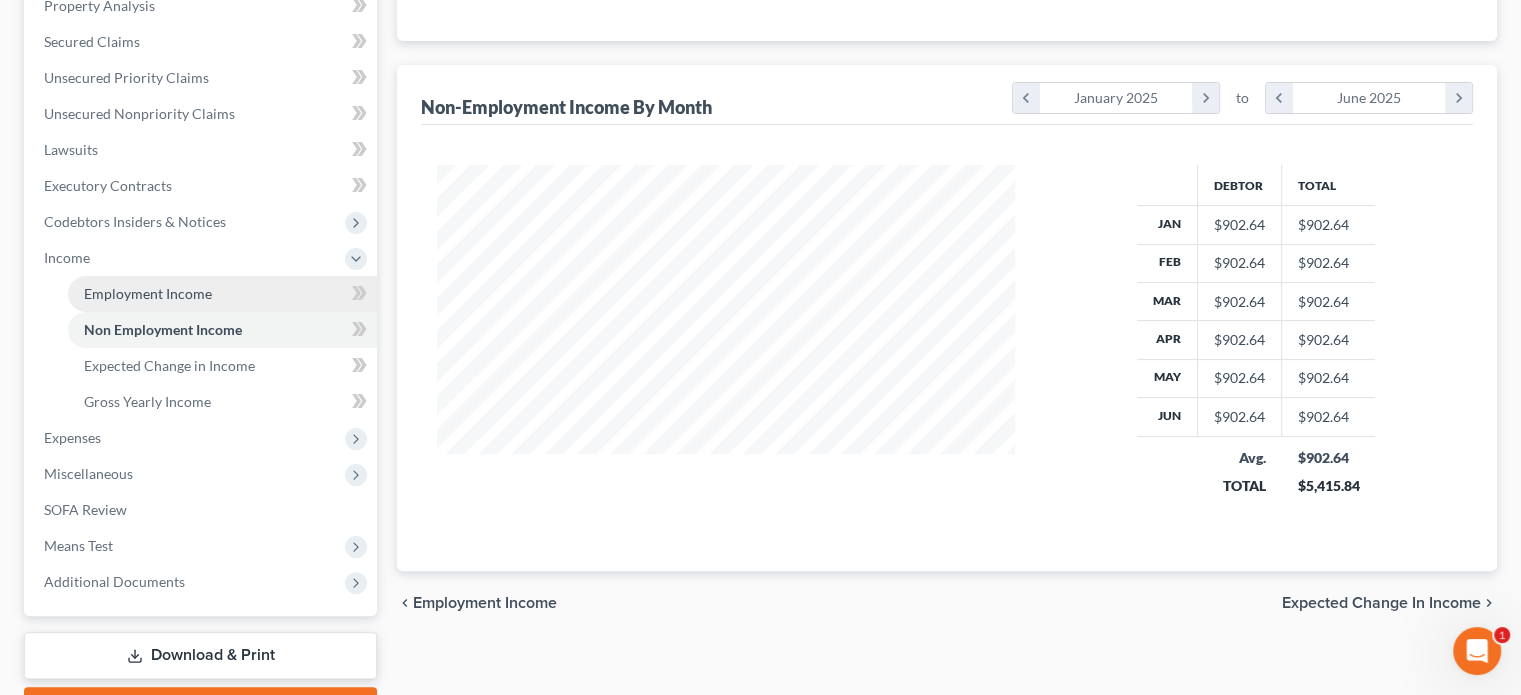 click on "Employment Income" at bounding box center [148, 293] 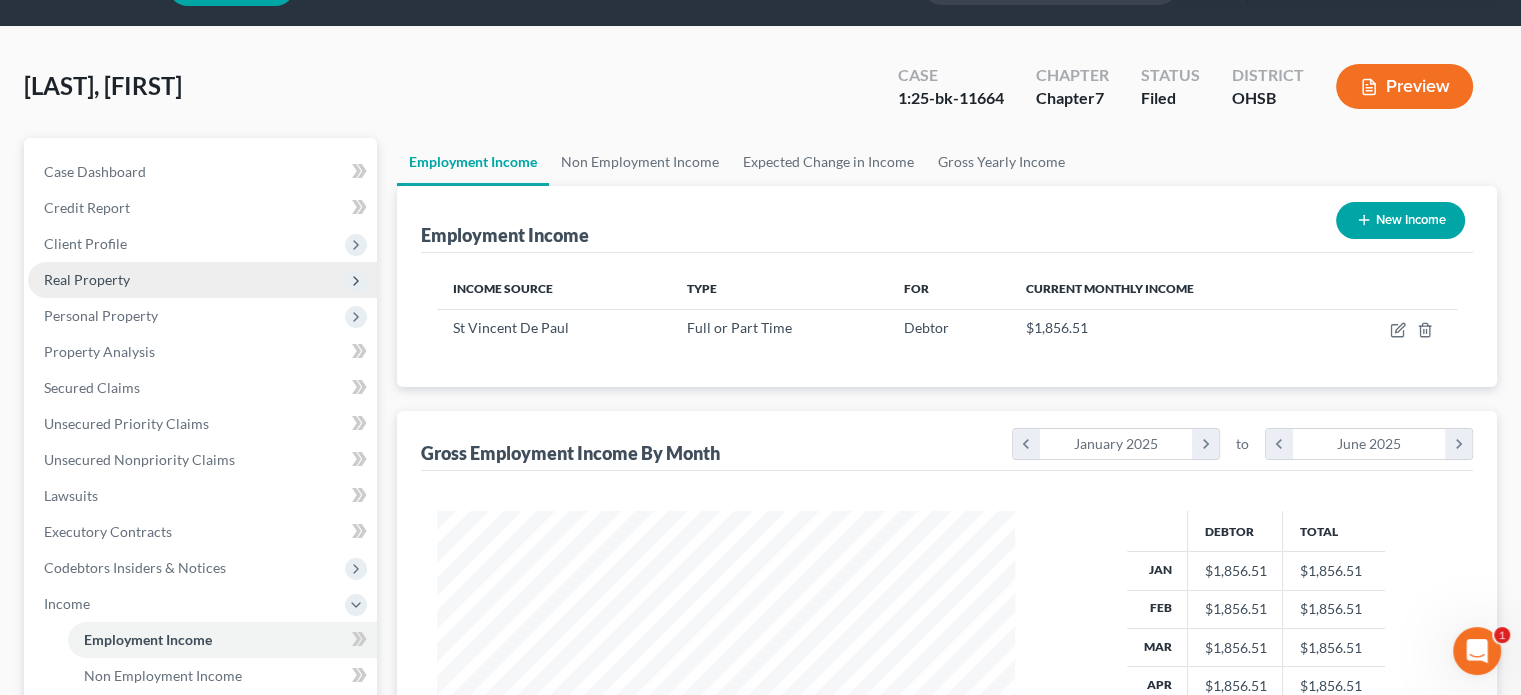 scroll, scrollTop: 12, scrollLeft: 0, axis: vertical 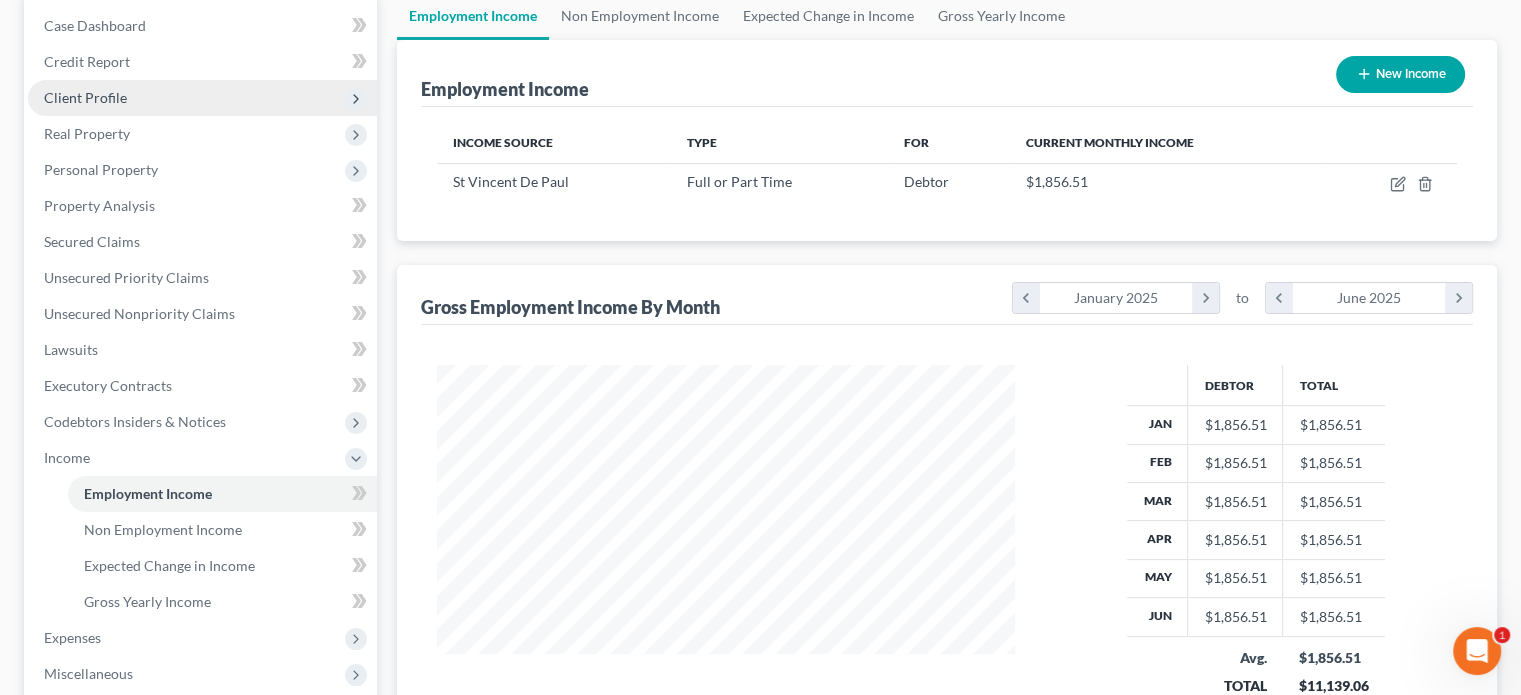 click on "Client Profile" at bounding box center [85, 97] 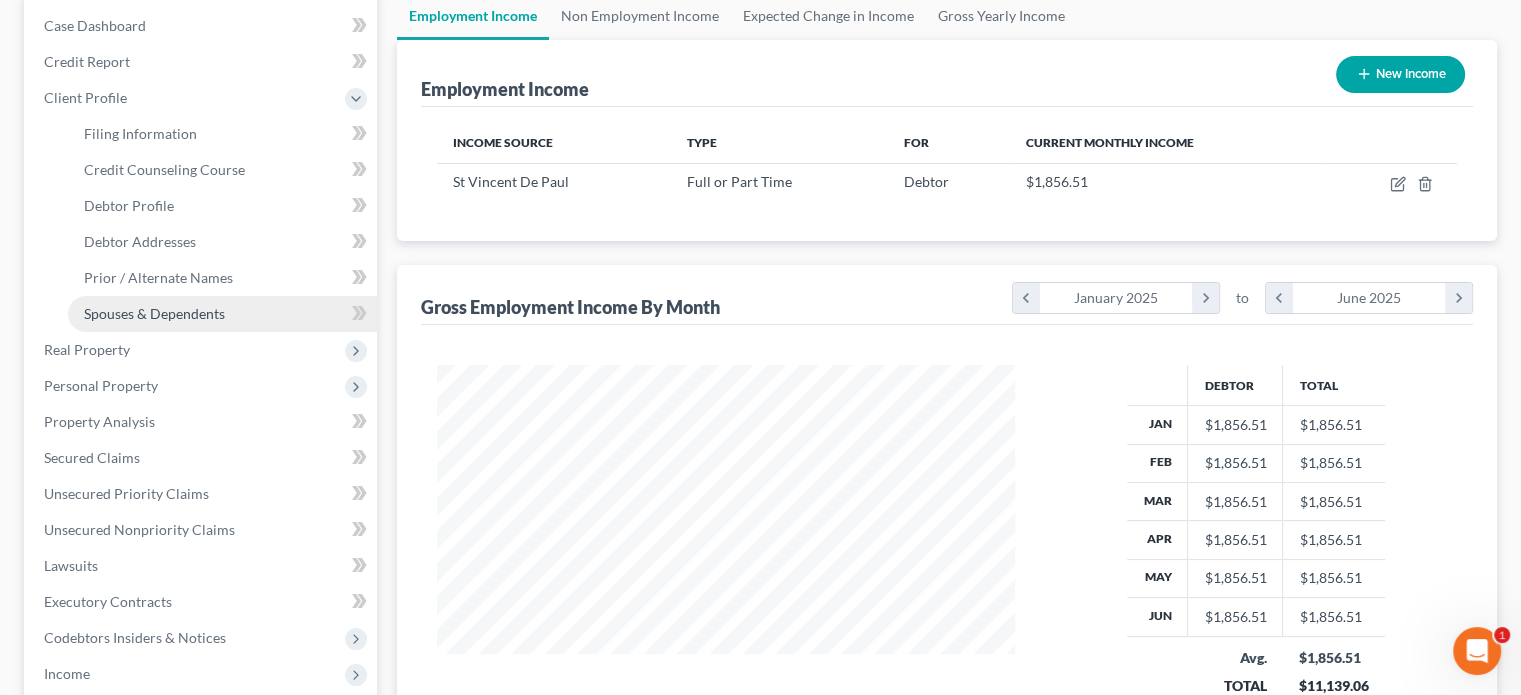 click on "Spouses & Dependents" at bounding box center [154, 313] 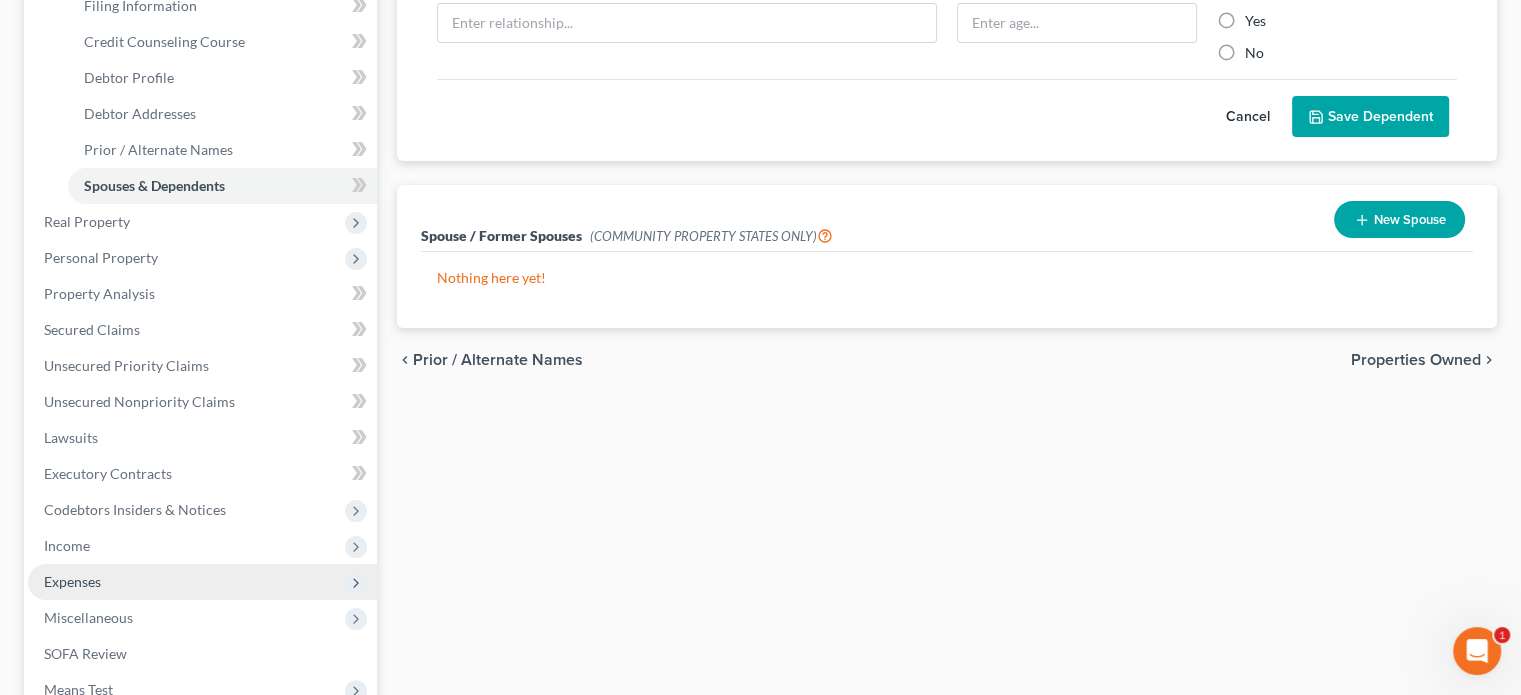 scroll, scrollTop: 182, scrollLeft: 0, axis: vertical 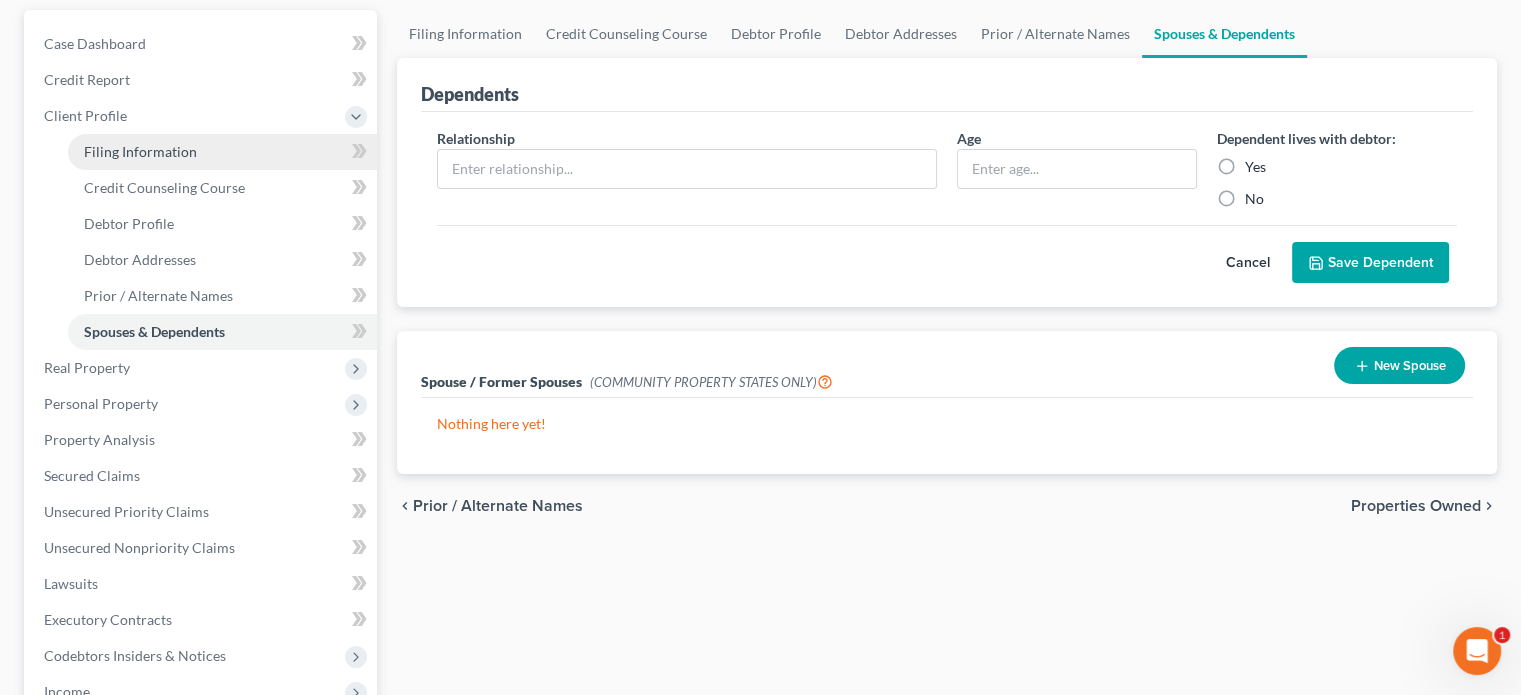 click on "Filing Information" at bounding box center (140, 151) 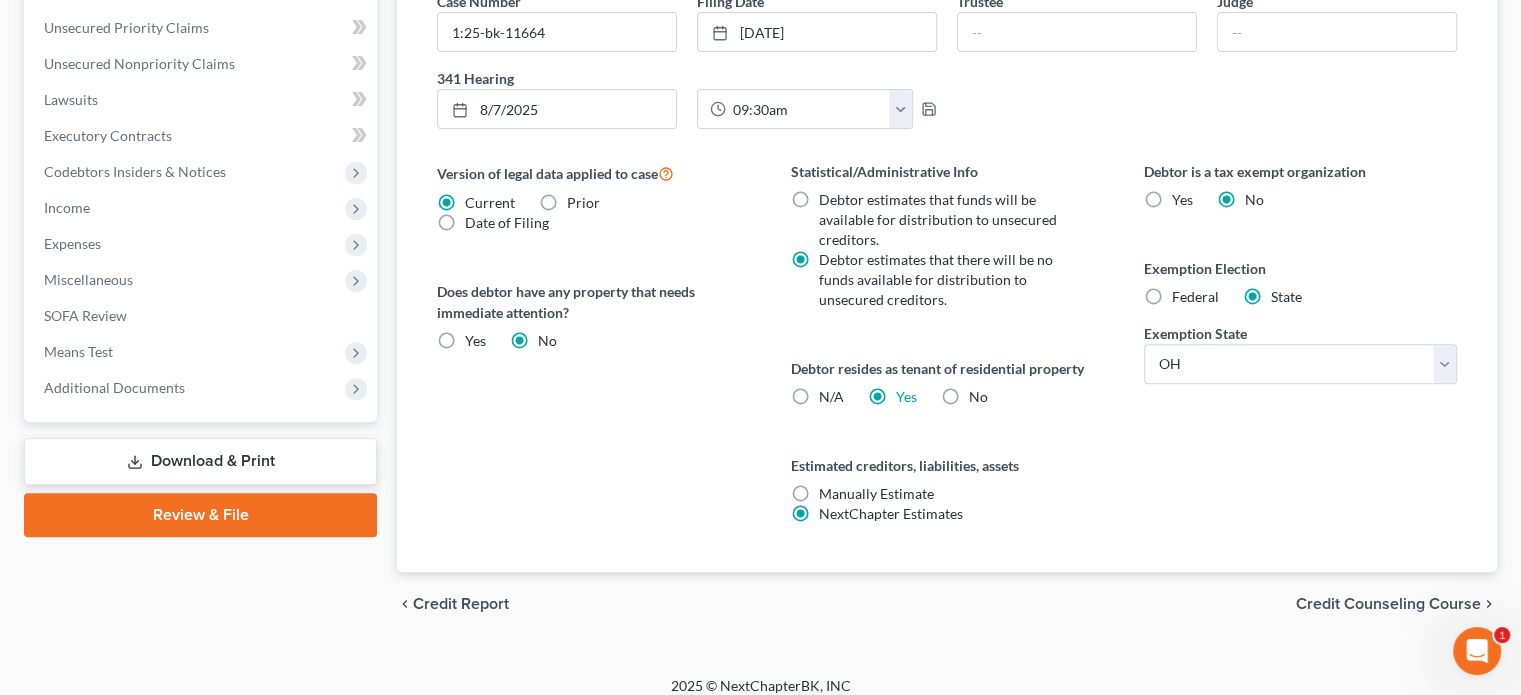 scroll, scrollTop: 680, scrollLeft: 0, axis: vertical 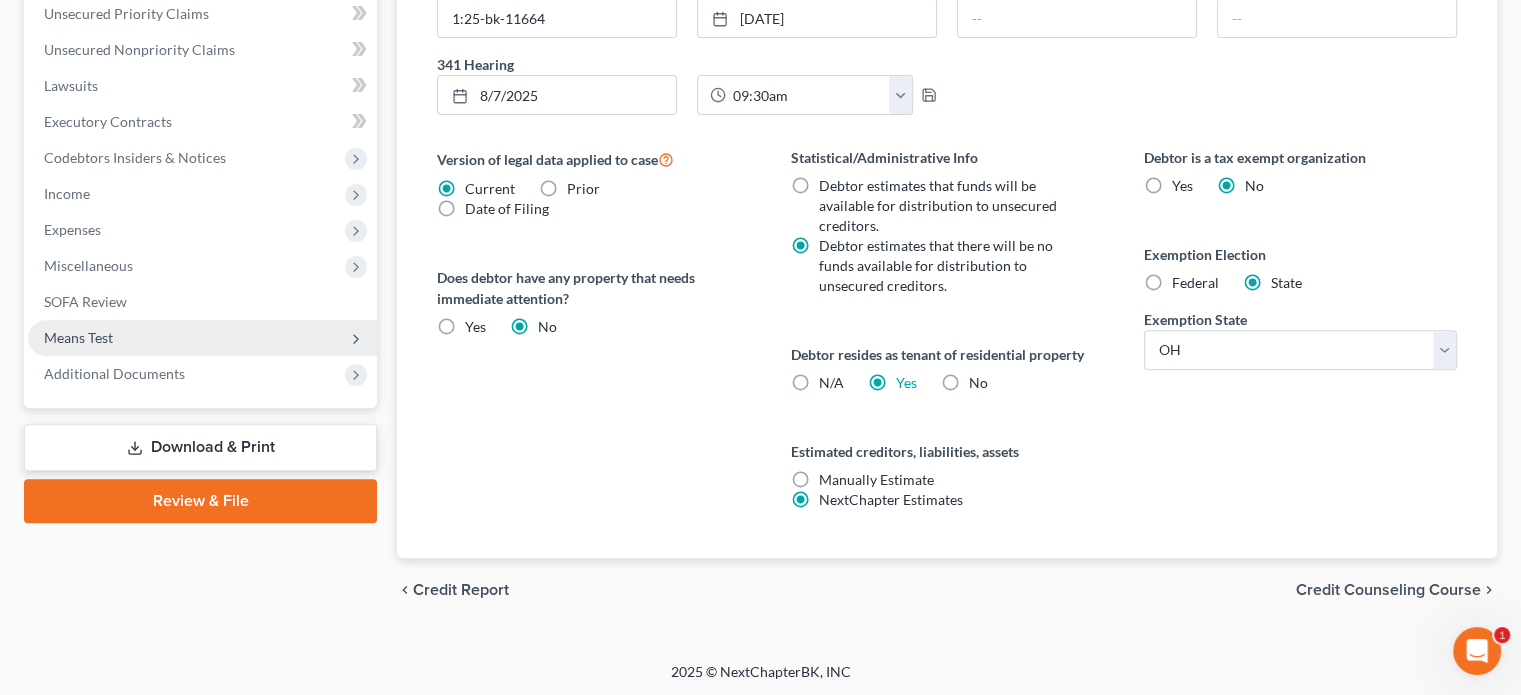click on "Means Test" at bounding box center (78, 337) 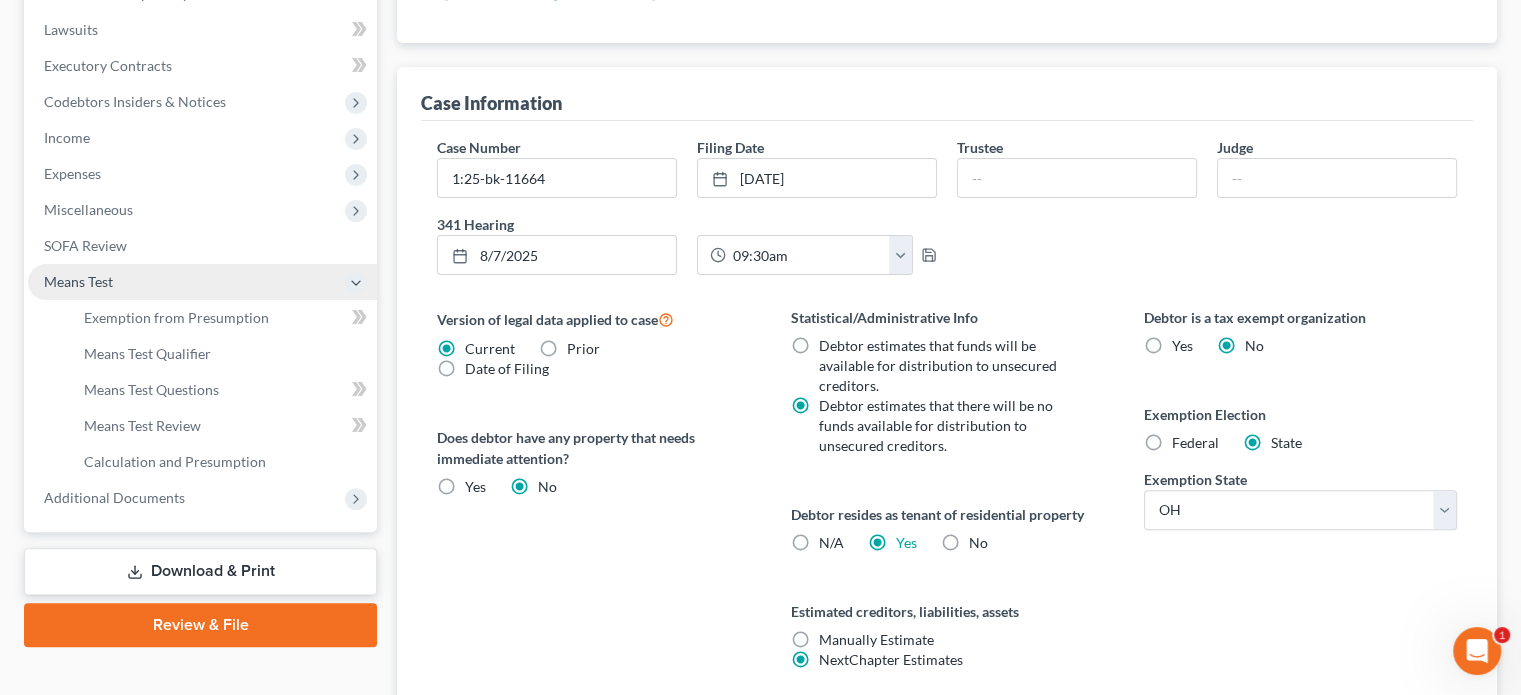 scroll, scrollTop: 464, scrollLeft: 0, axis: vertical 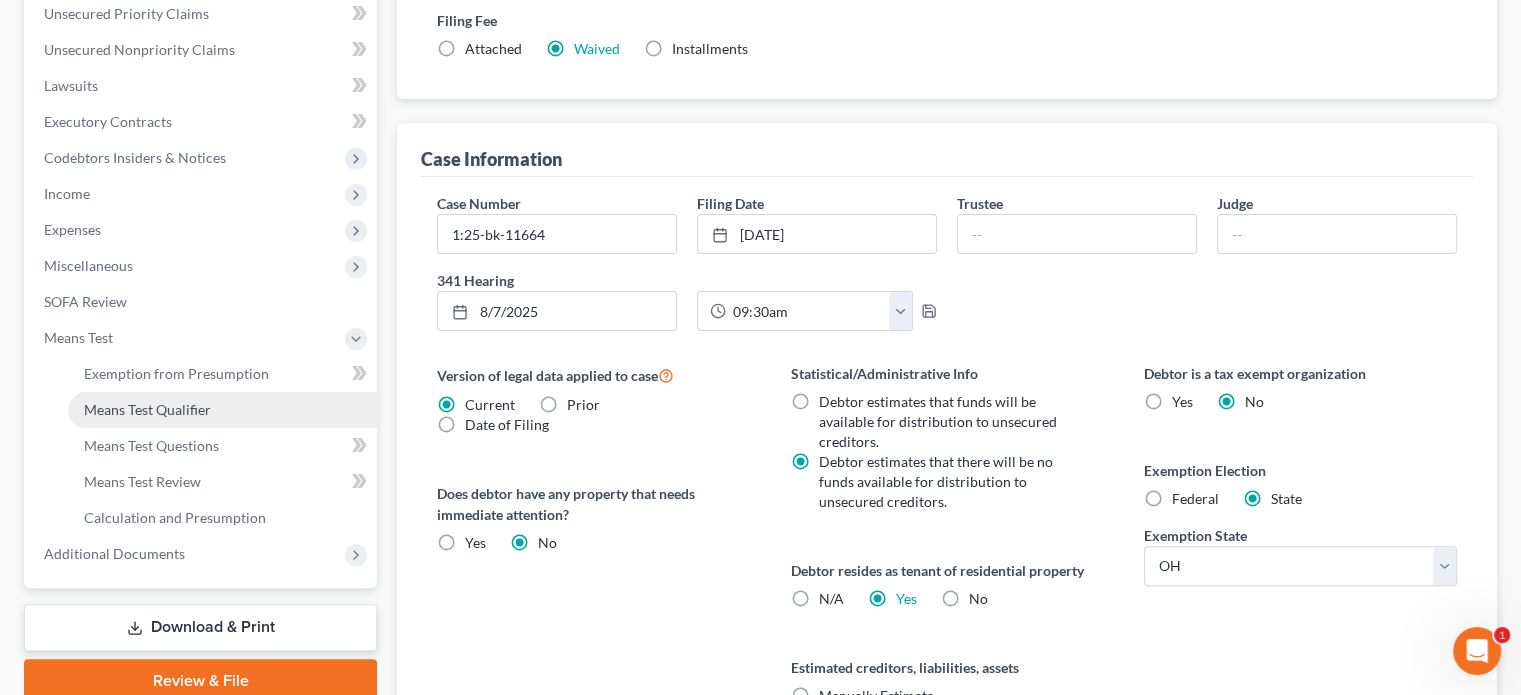 click on "Means Test Qualifier" at bounding box center (147, 409) 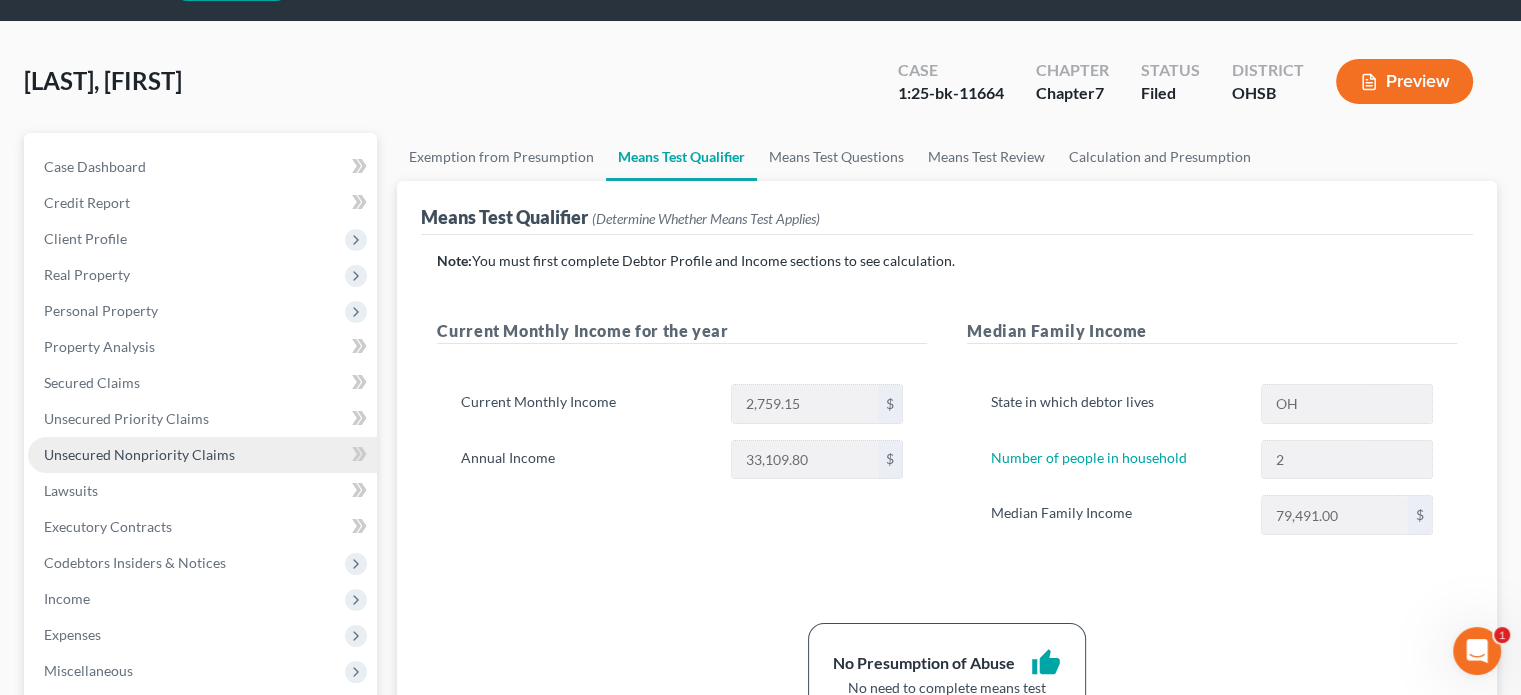 scroll, scrollTop: 0, scrollLeft: 0, axis: both 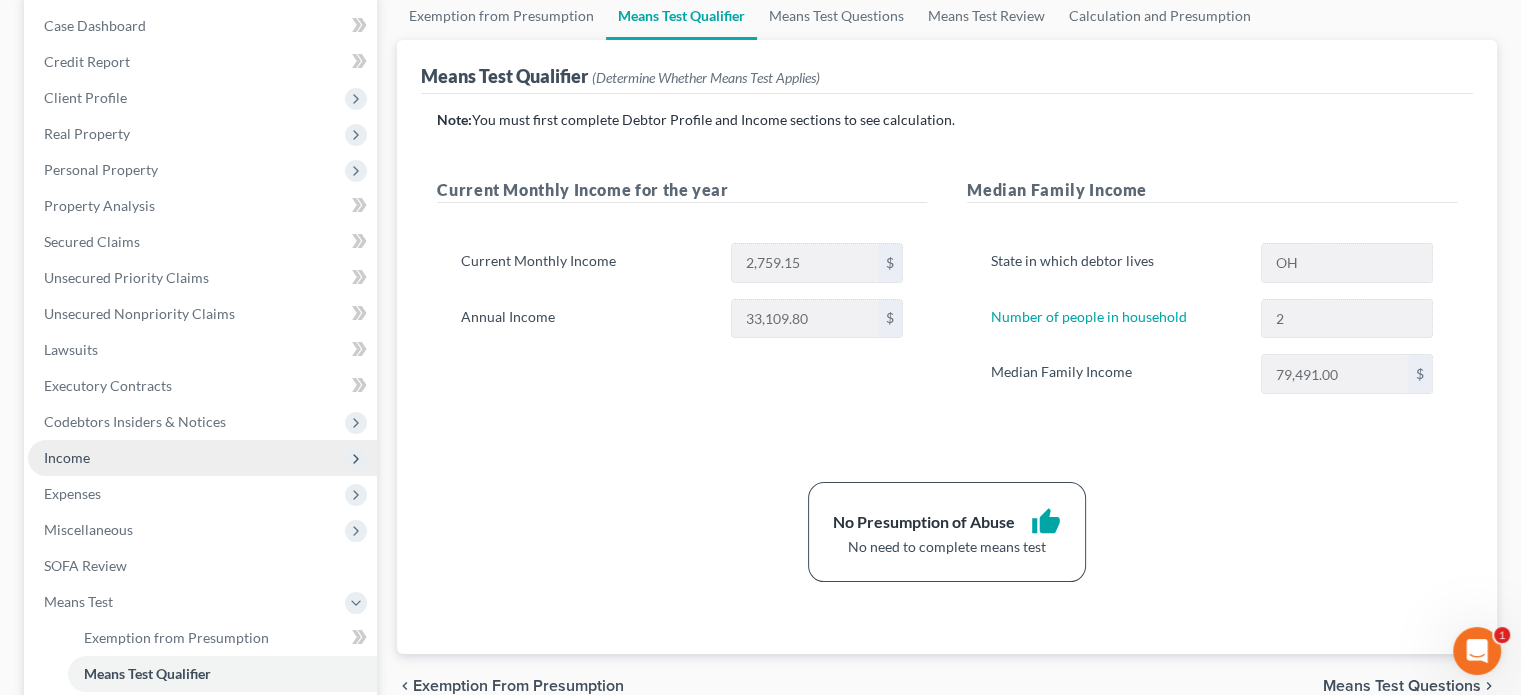 click on "Income" at bounding box center (67, 457) 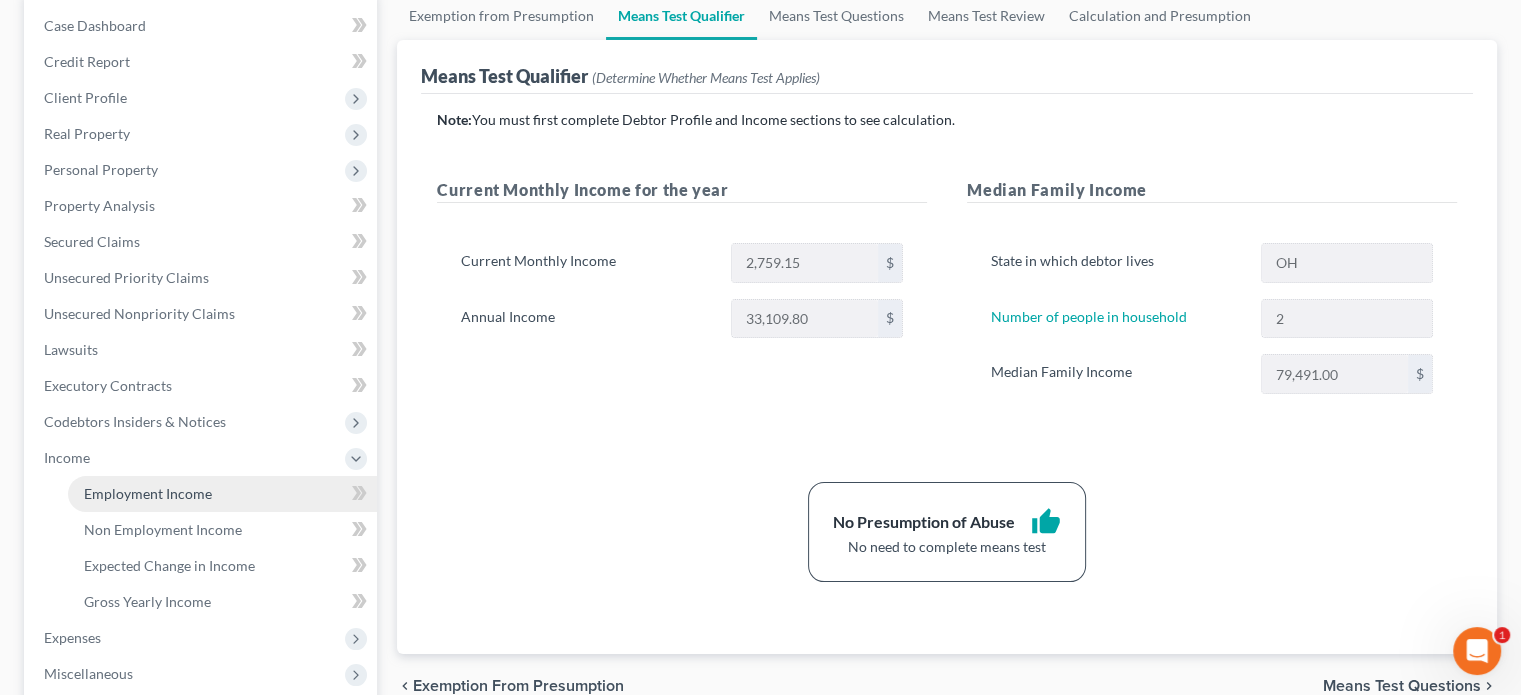 click on "Employment Income" at bounding box center (148, 493) 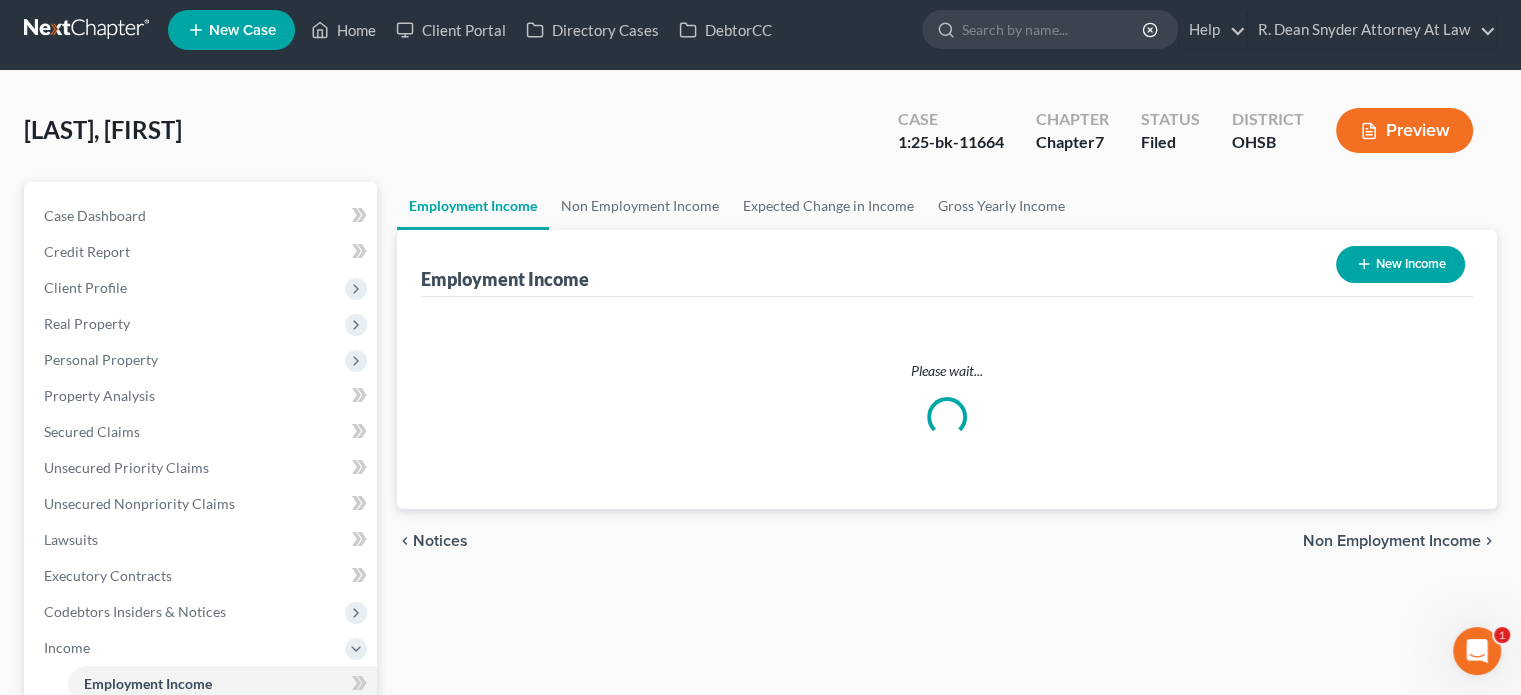 scroll, scrollTop: 0, scrollLeft: 0, axis: both 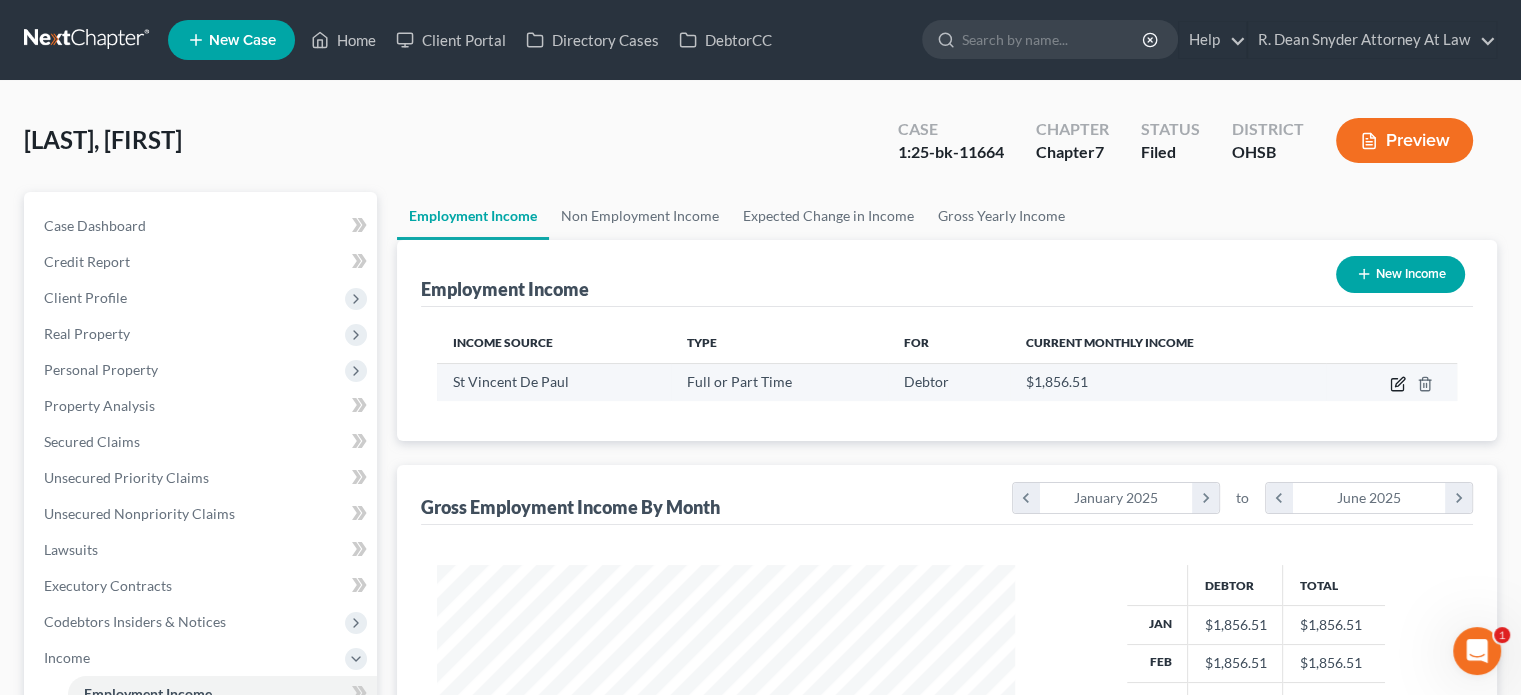 click 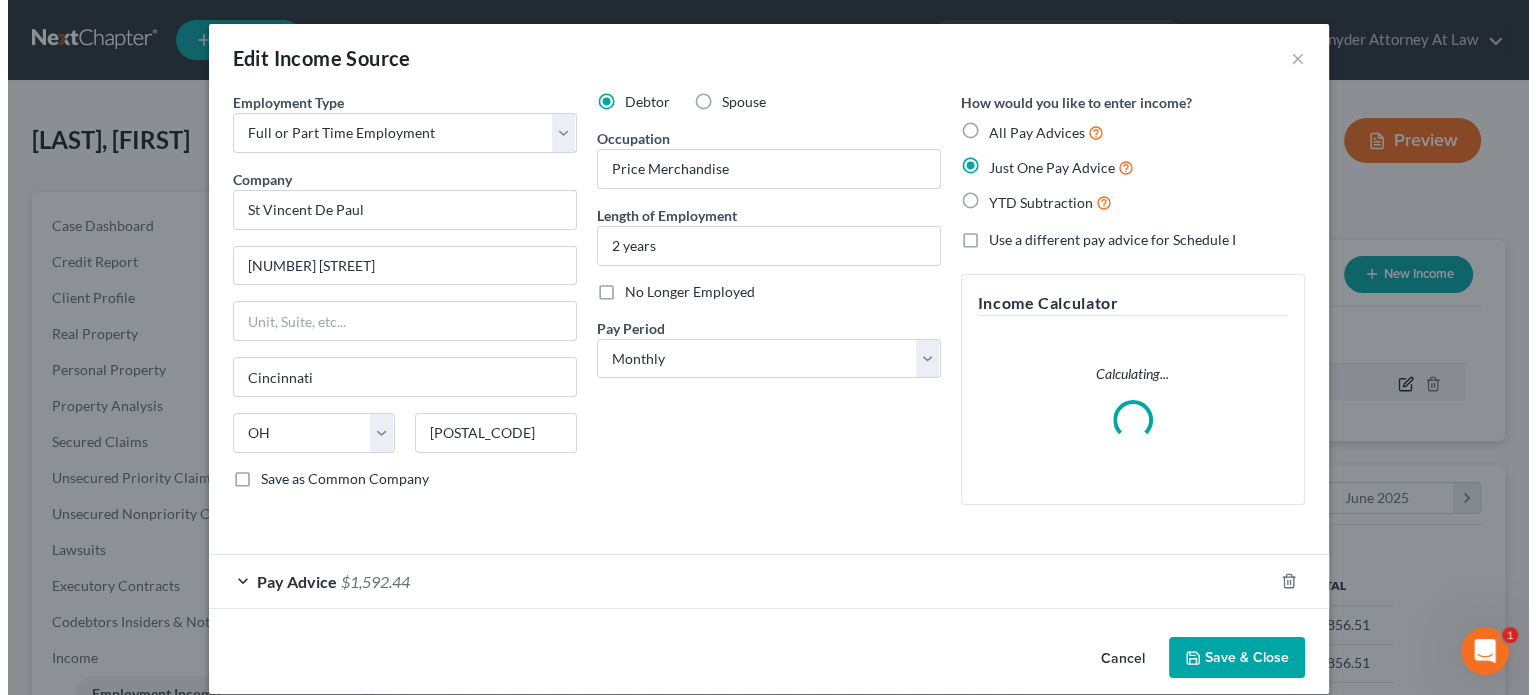 scroll, scrollTop: 999643, scrollLeft: 999375, axis: both 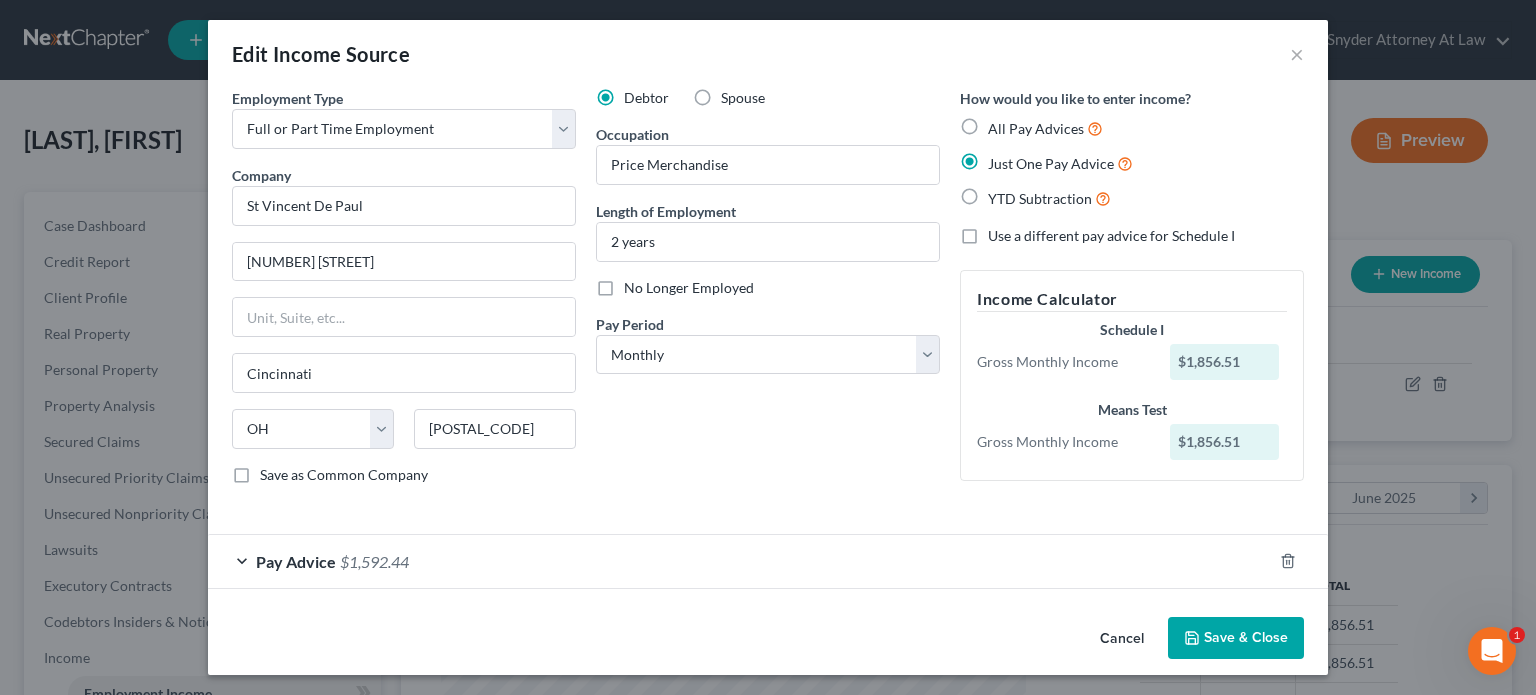 click on "Save & Close" at bounding box center [1236, 638] 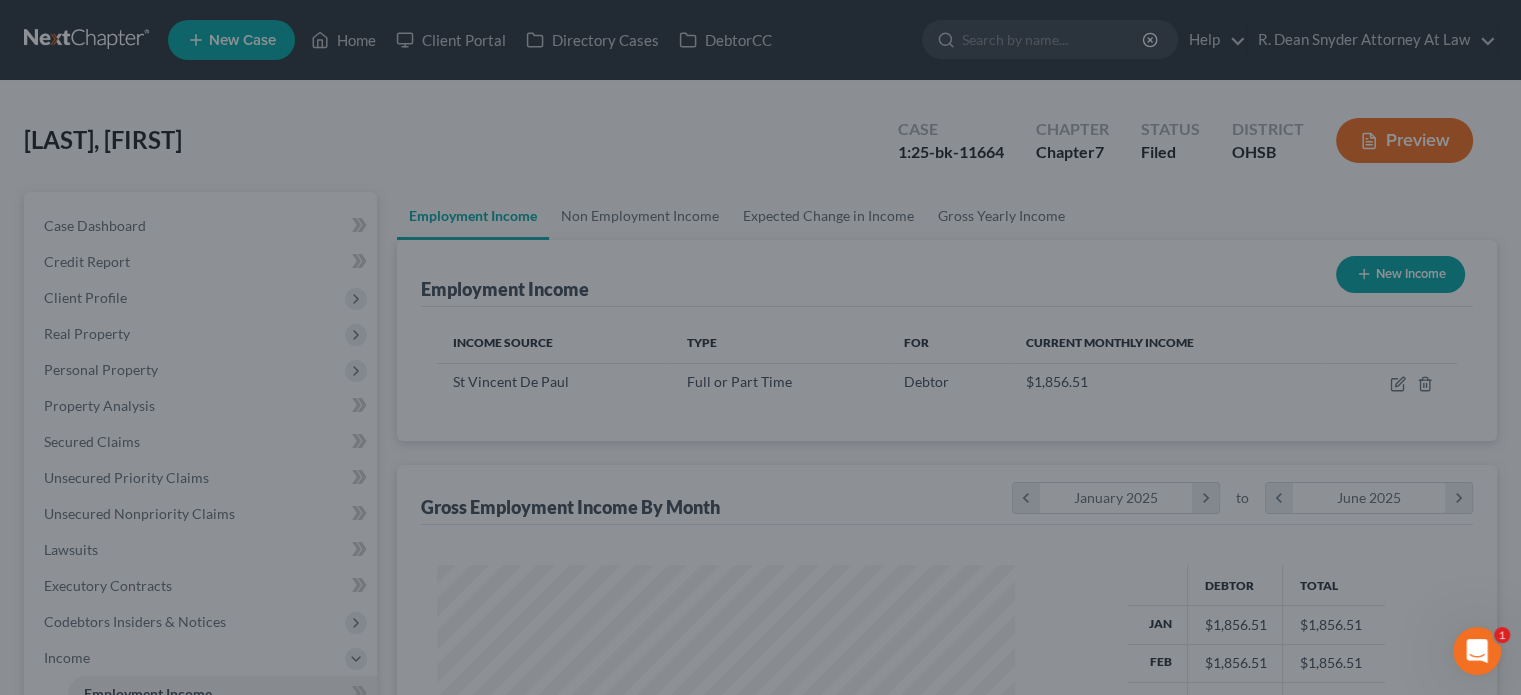 scroll, scrollTop: 356, scrollLeft: 617, axis: both 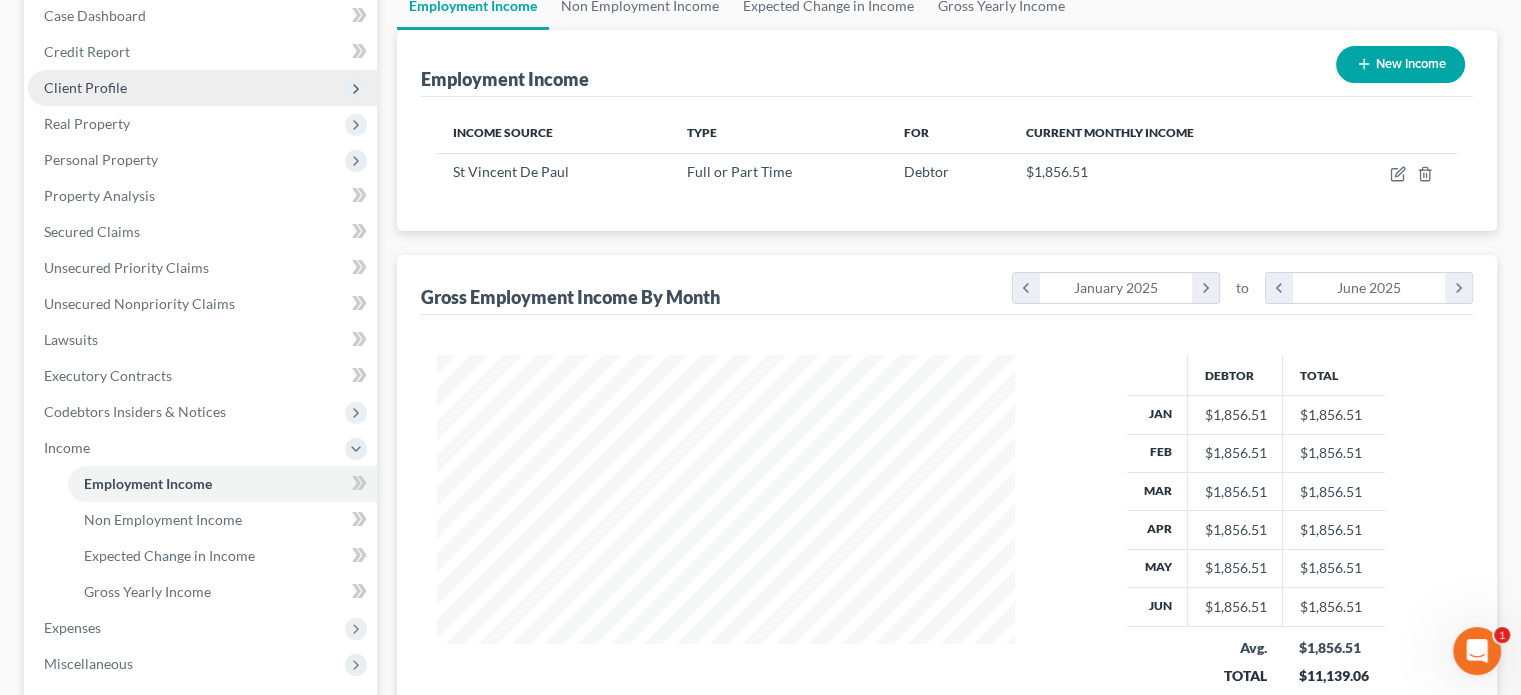 click on "Client Profile" at bounding box center (85, 87) 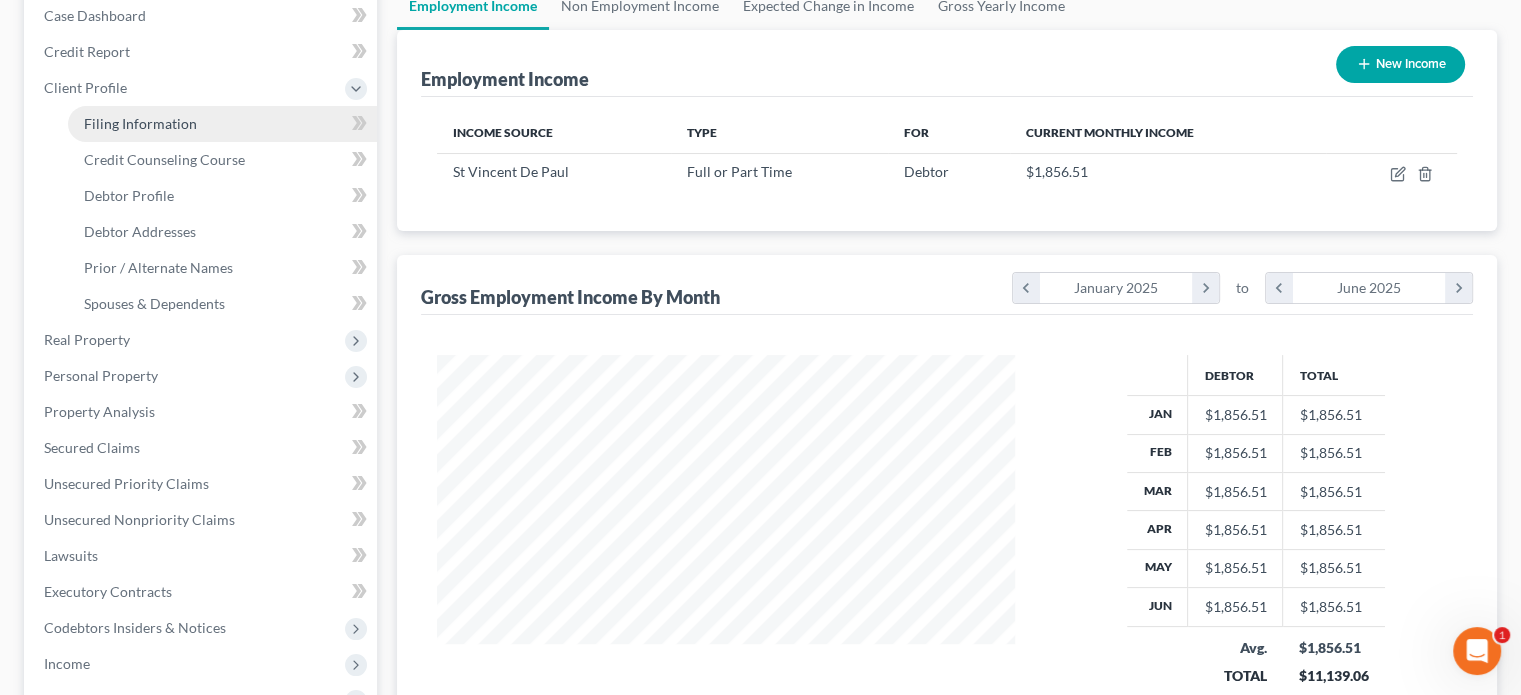 click on "Filing Information" at bounding box center (140, 123) 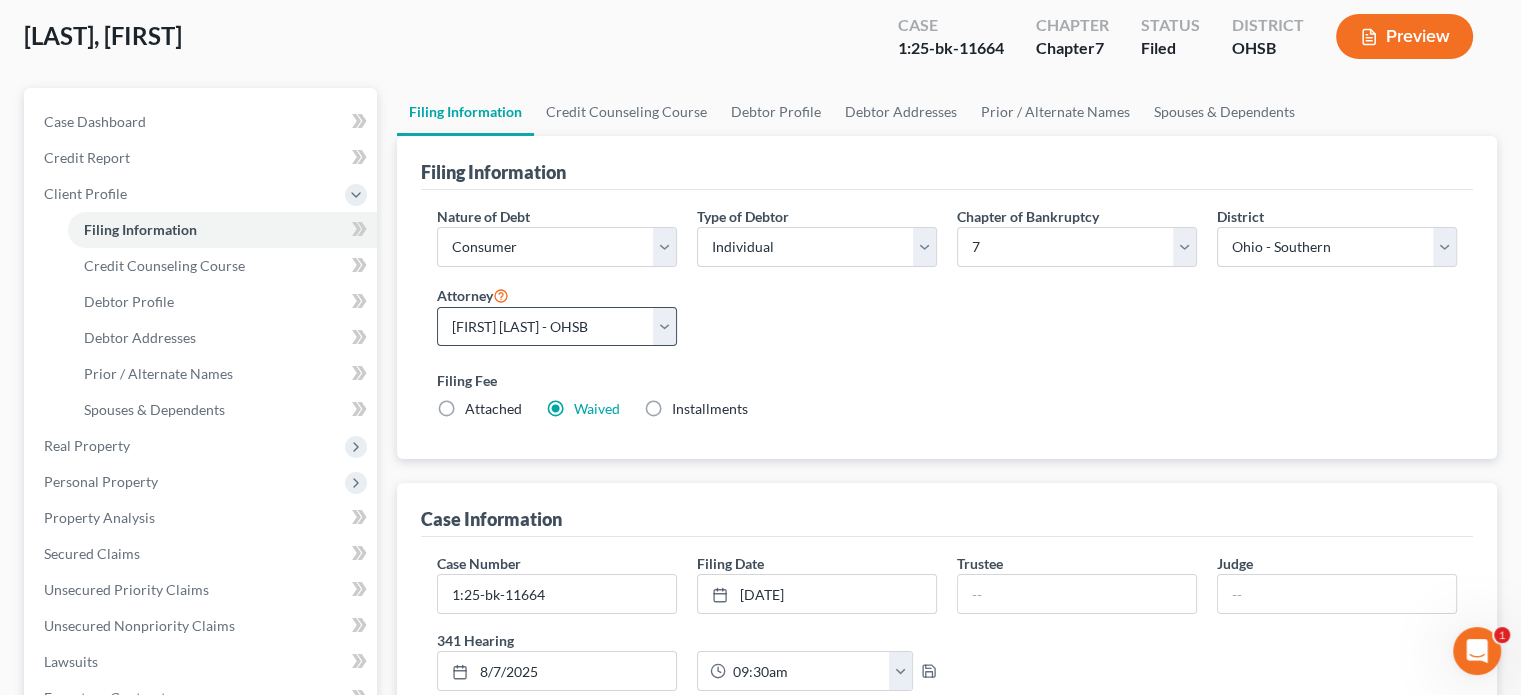 scroll, scrollTop: 100, scrollLeft: 0, axis: vertical 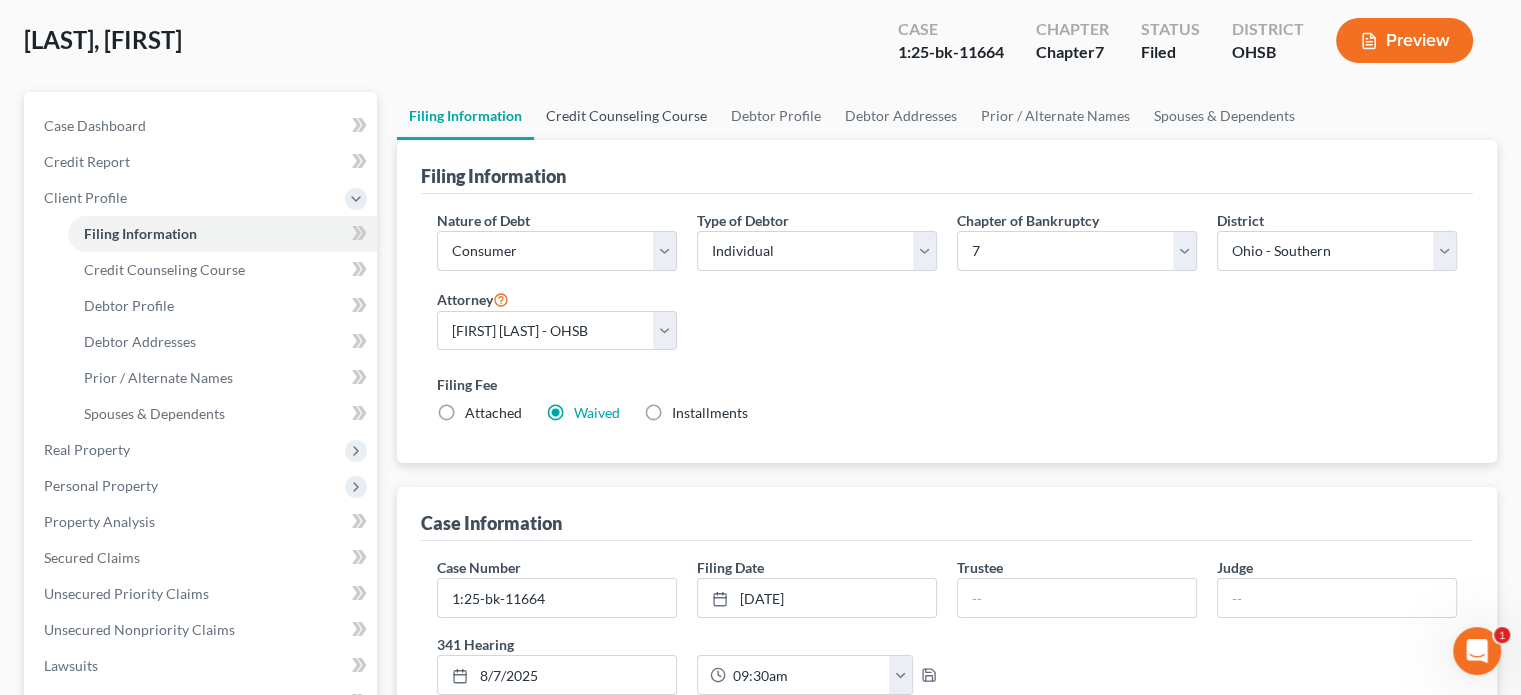 click on "Credit Counseling Course" at bounding box center [626, 116] 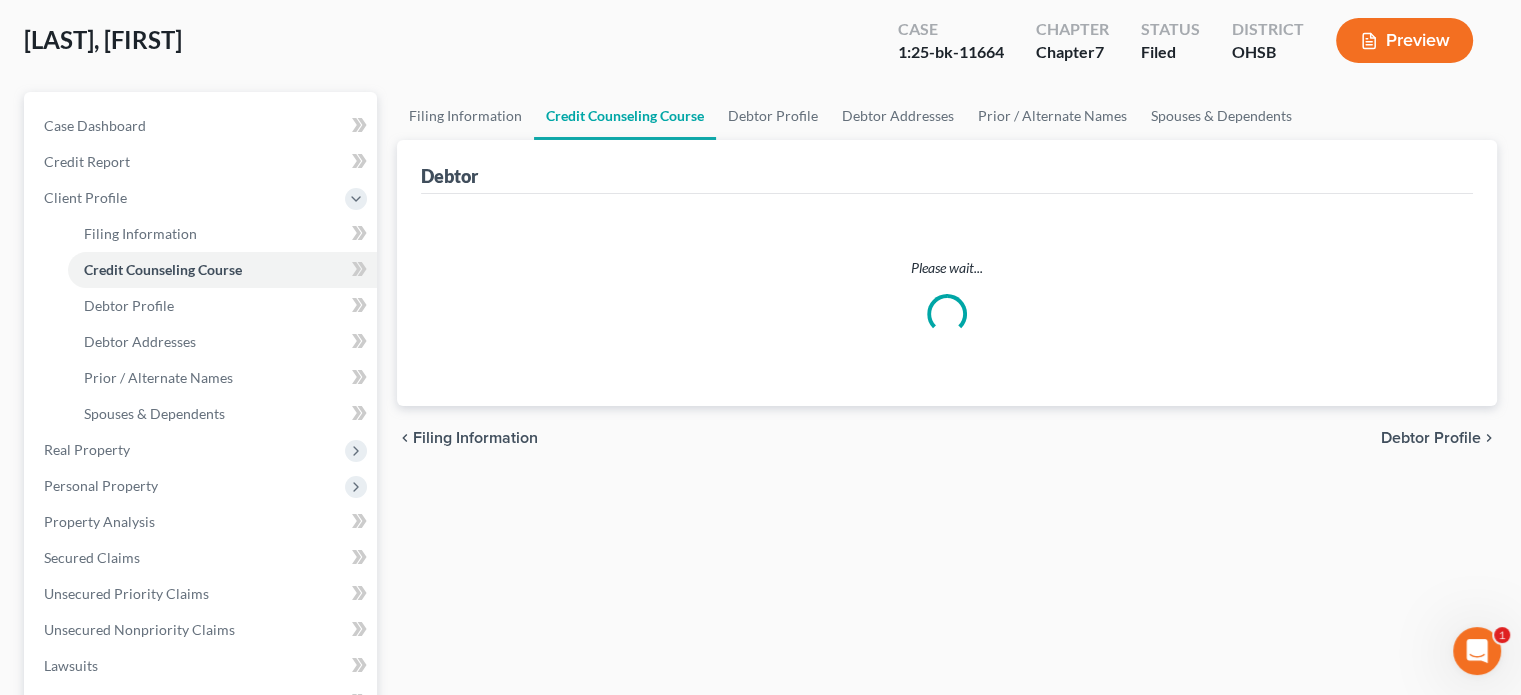 scroll, scrollTop: 0, scrollLeft: 0, axis: both 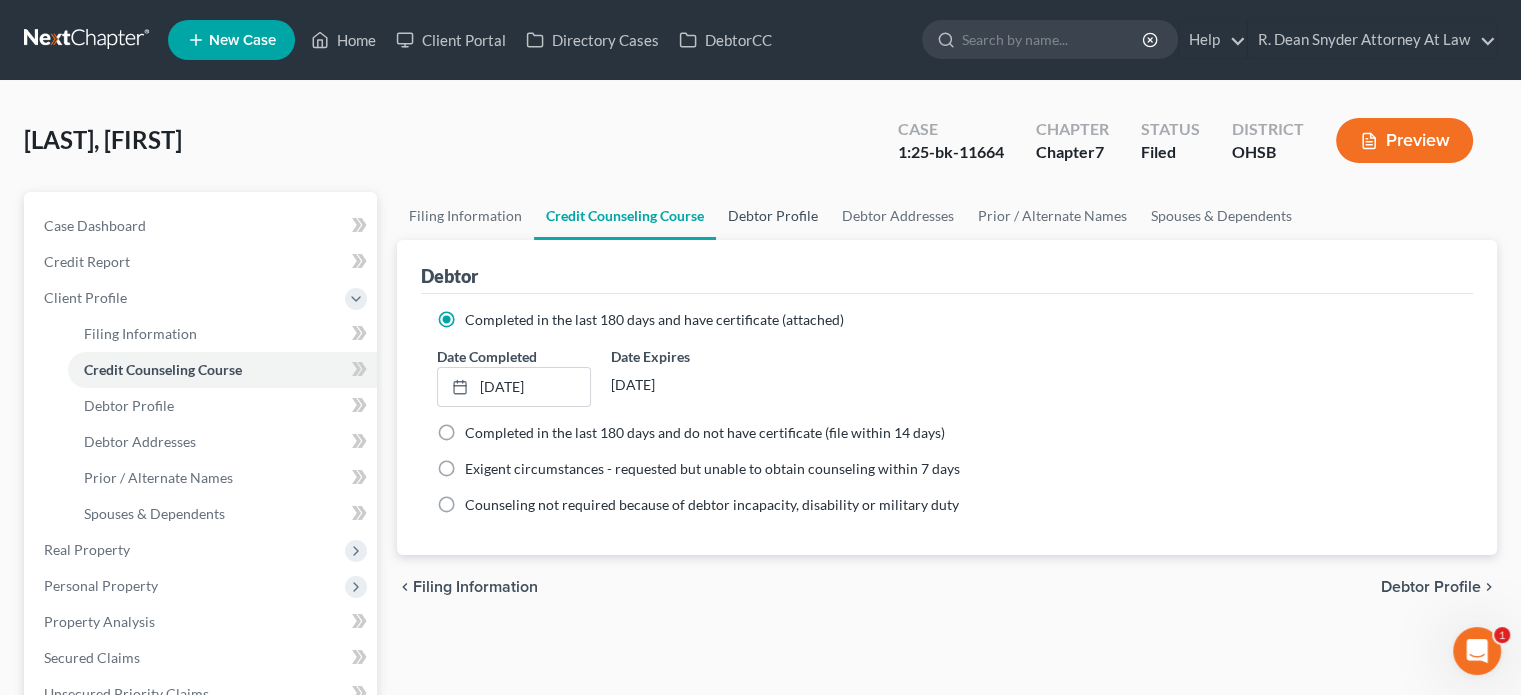 click on "Debtor Profile" at bounding box center (773, 216) 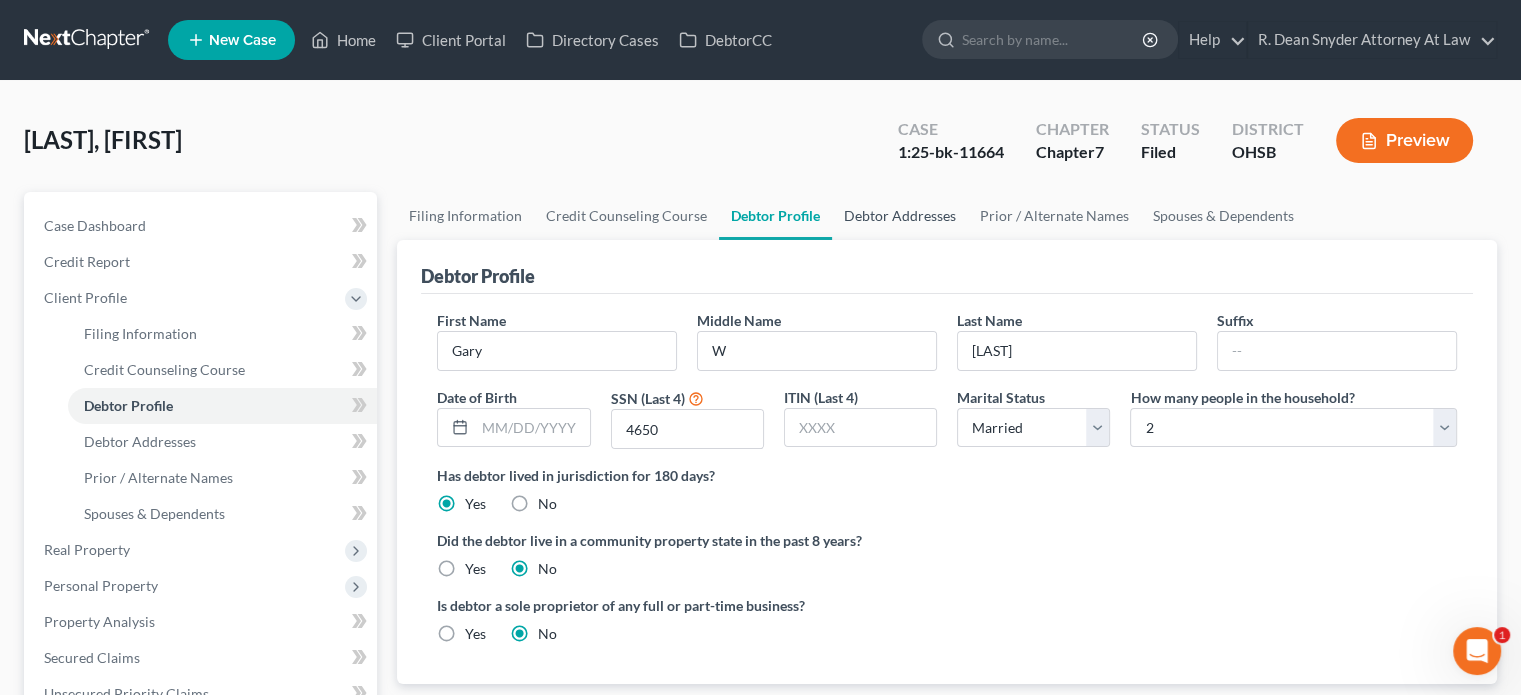 click on "Debtor Addresses" at bounding box center (900, 216) 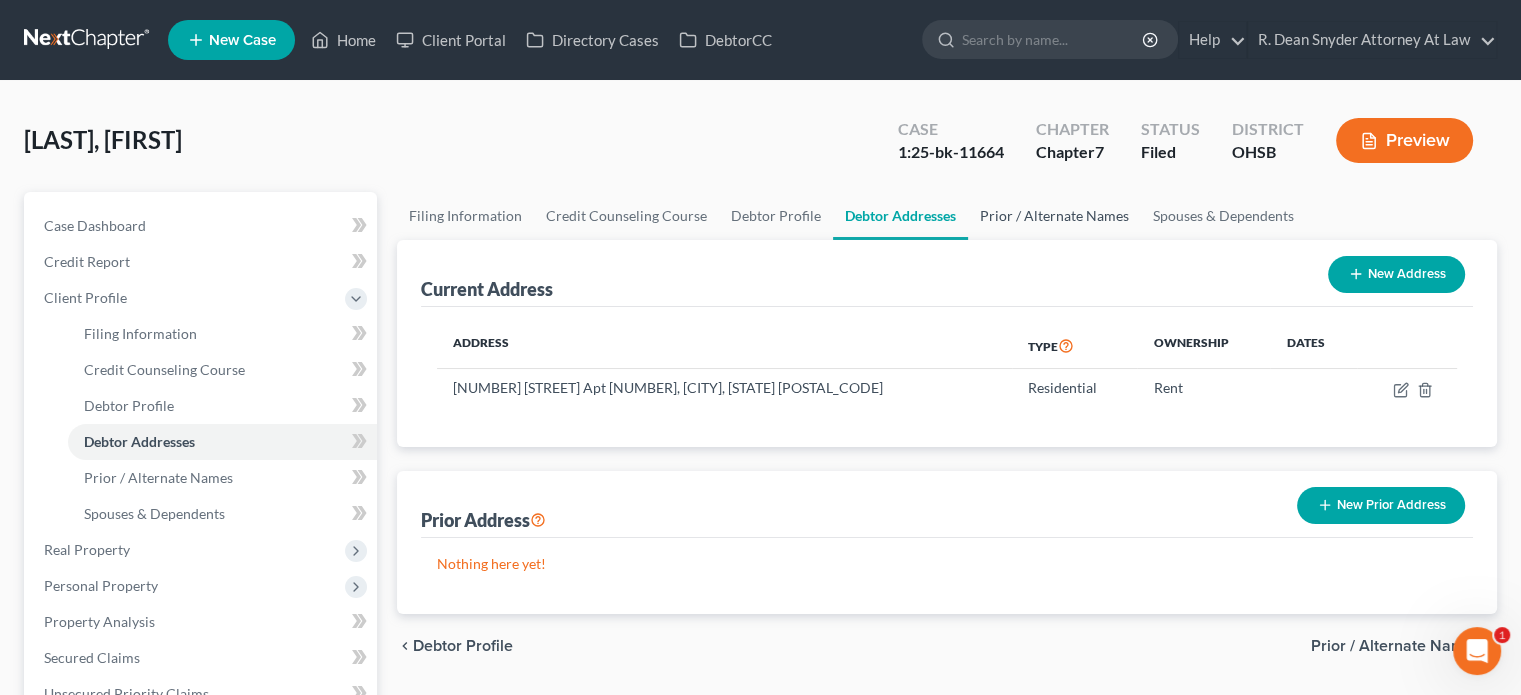 click on "Prior / Alternate Names" at bounding box center (1054, 216) 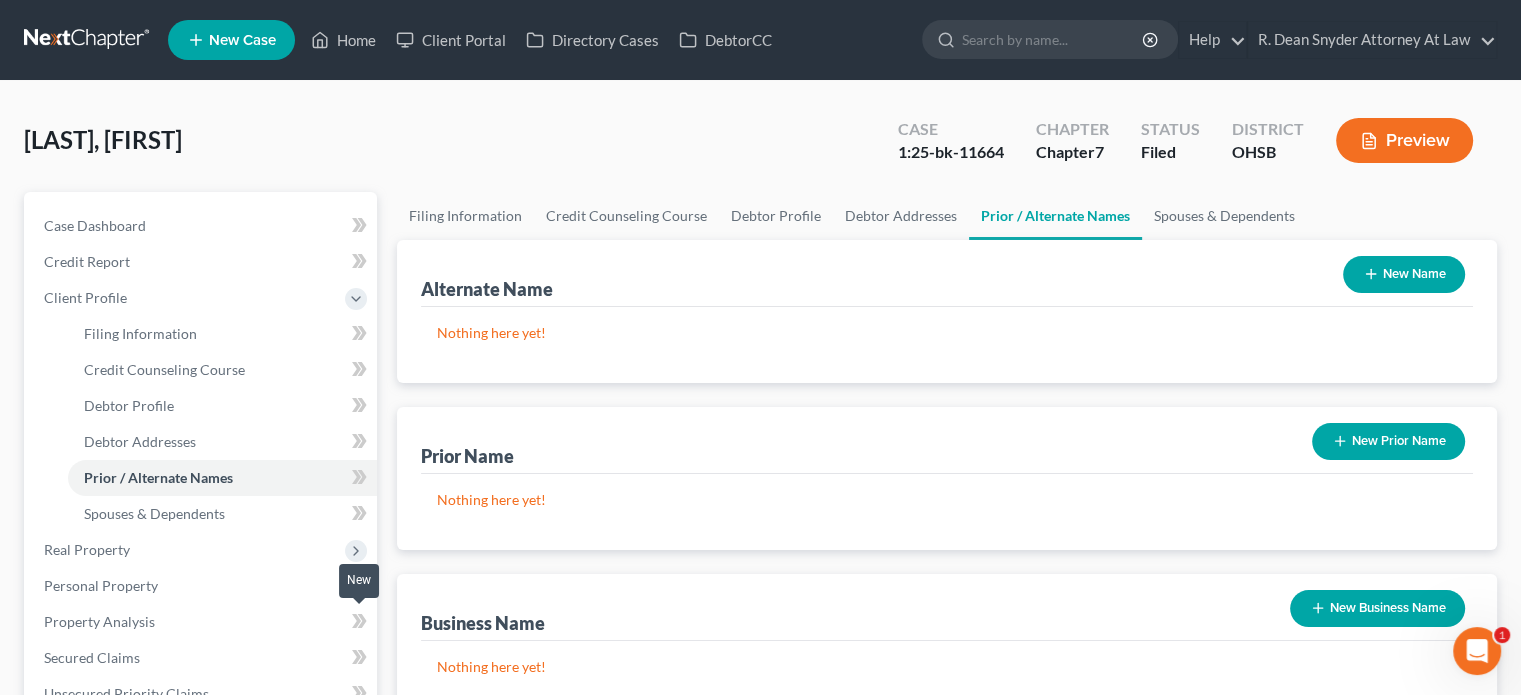 scroll, scrollTop: 400, scrollLeft: 0, axis: vertical 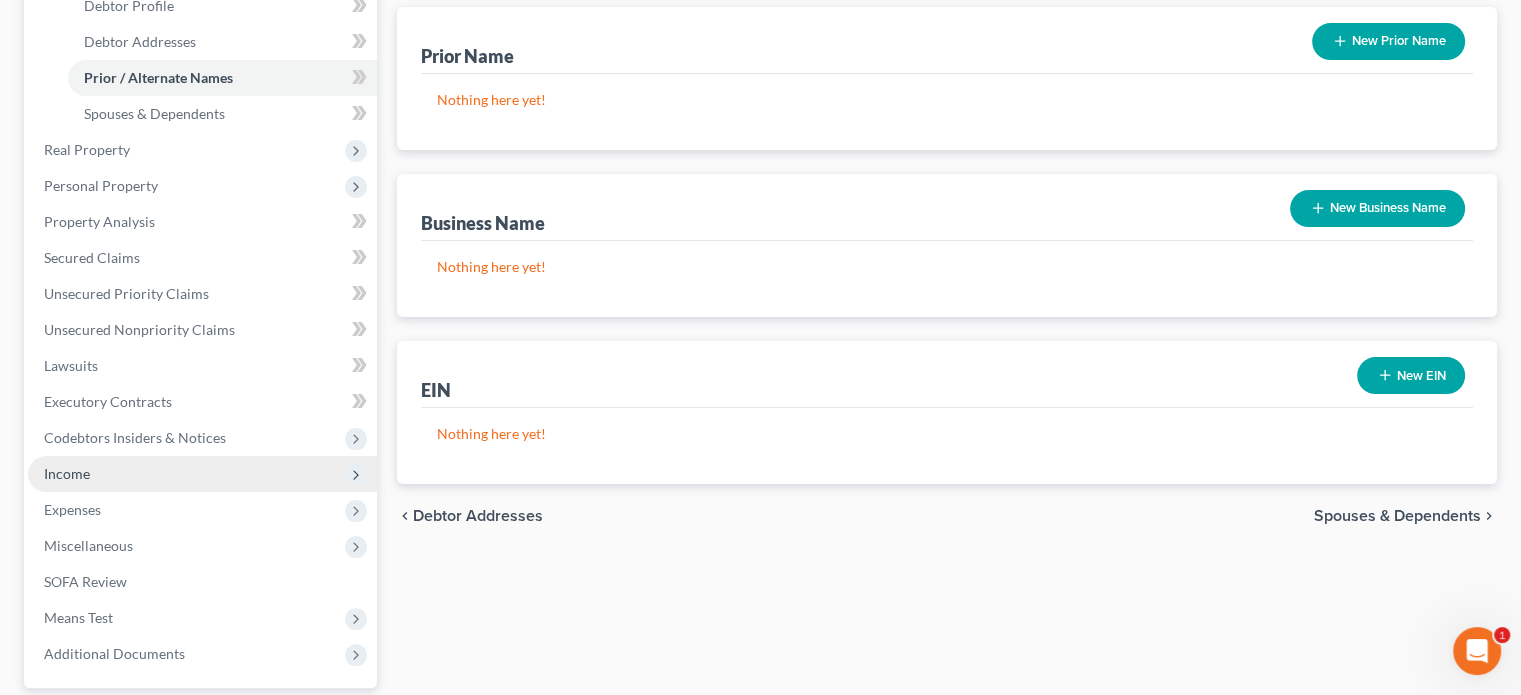 click on "Income" at bounding box center (202, 474) 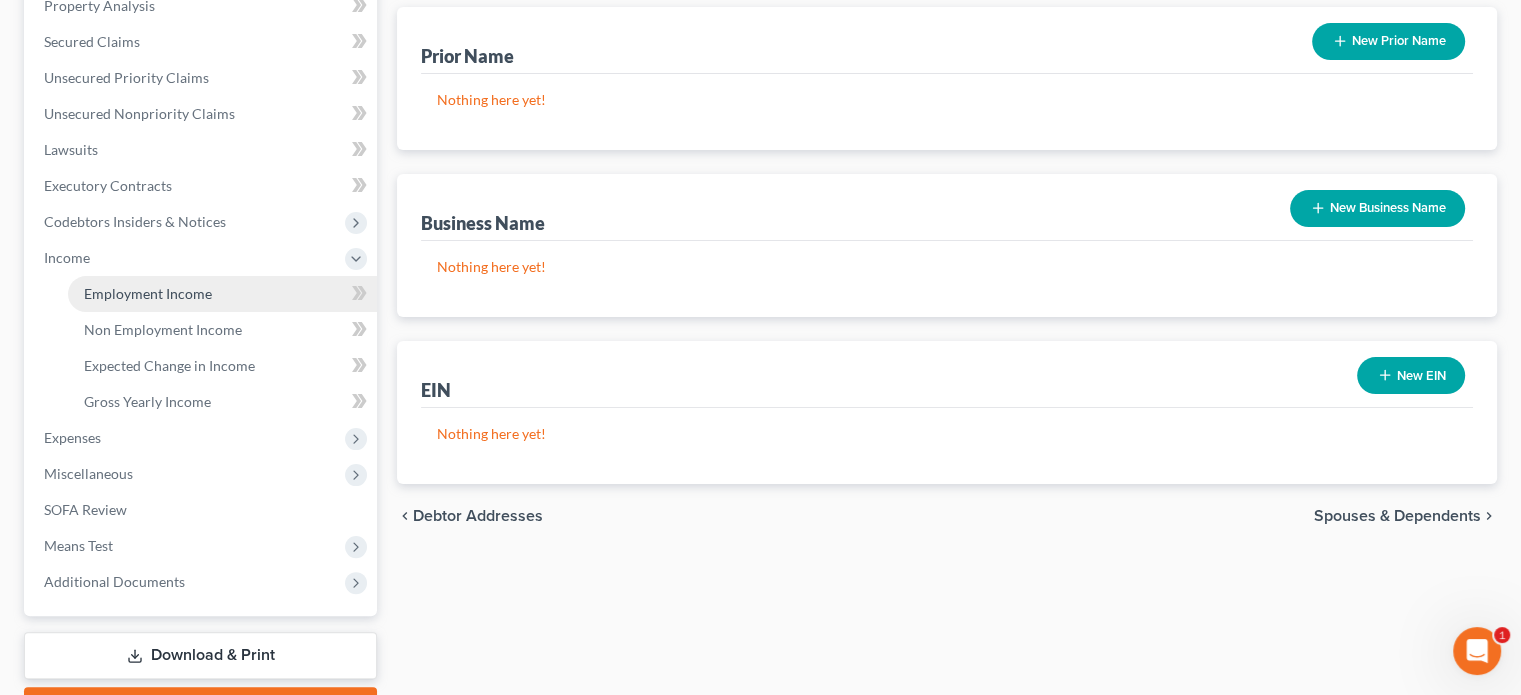 click on "Employment Income" at bounding box center [148, 293] 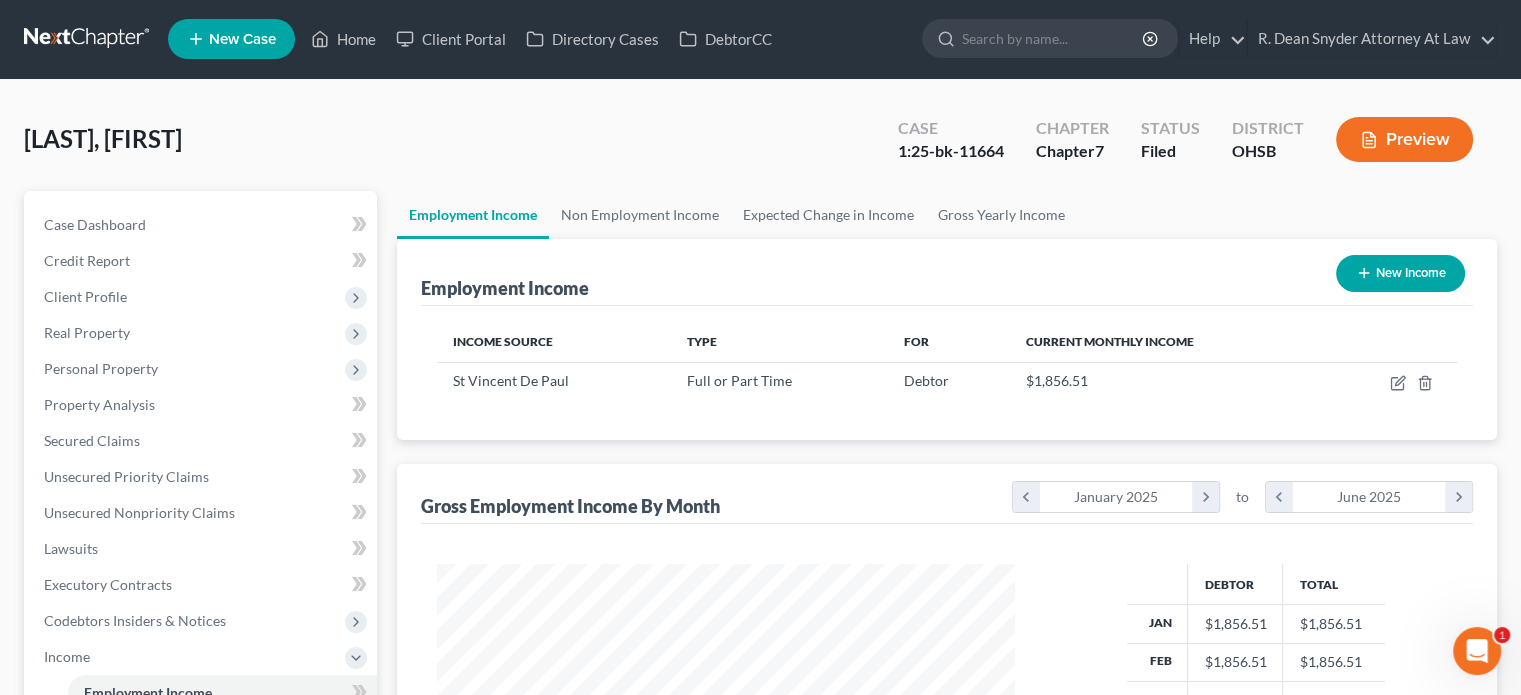 scroll, scrollTop: 0, scrollLeft: 0, axis: both 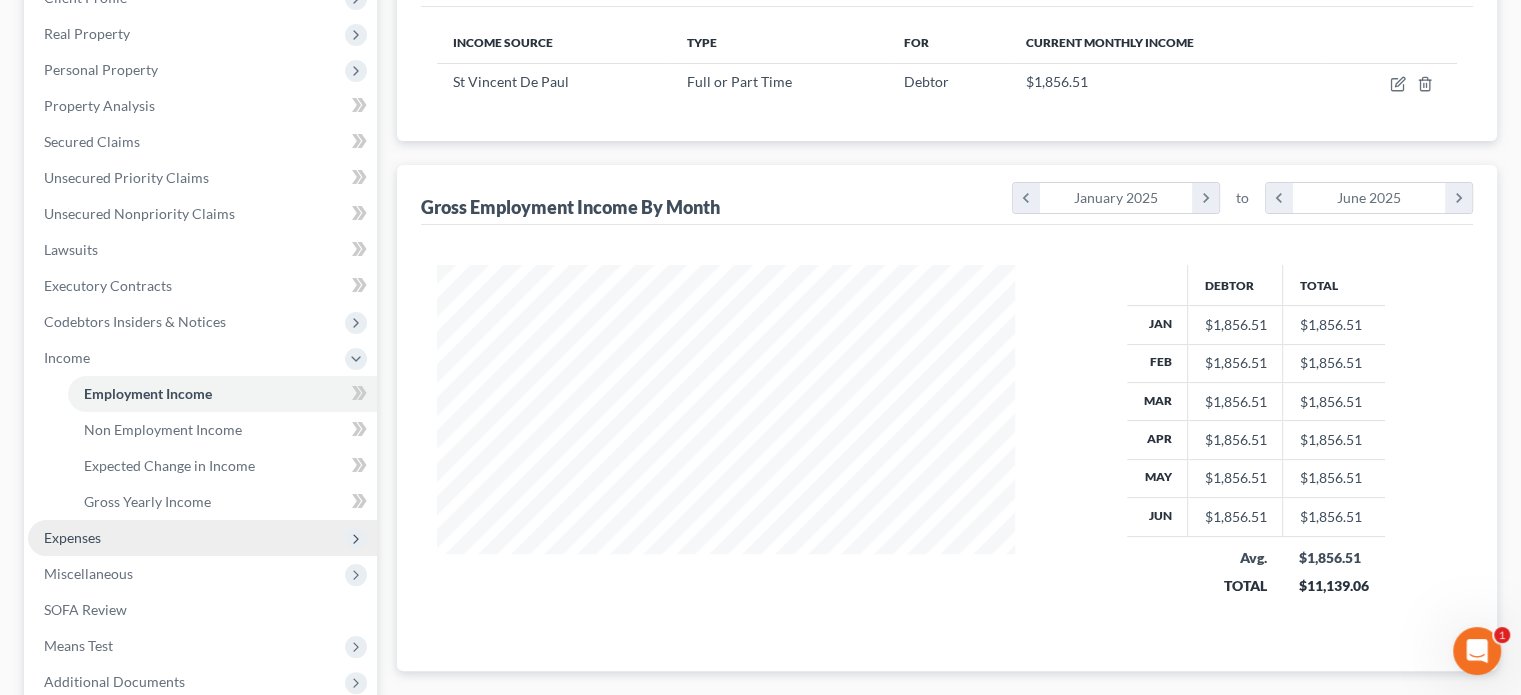 click on "Expenses" at bounding box center (72, 537) 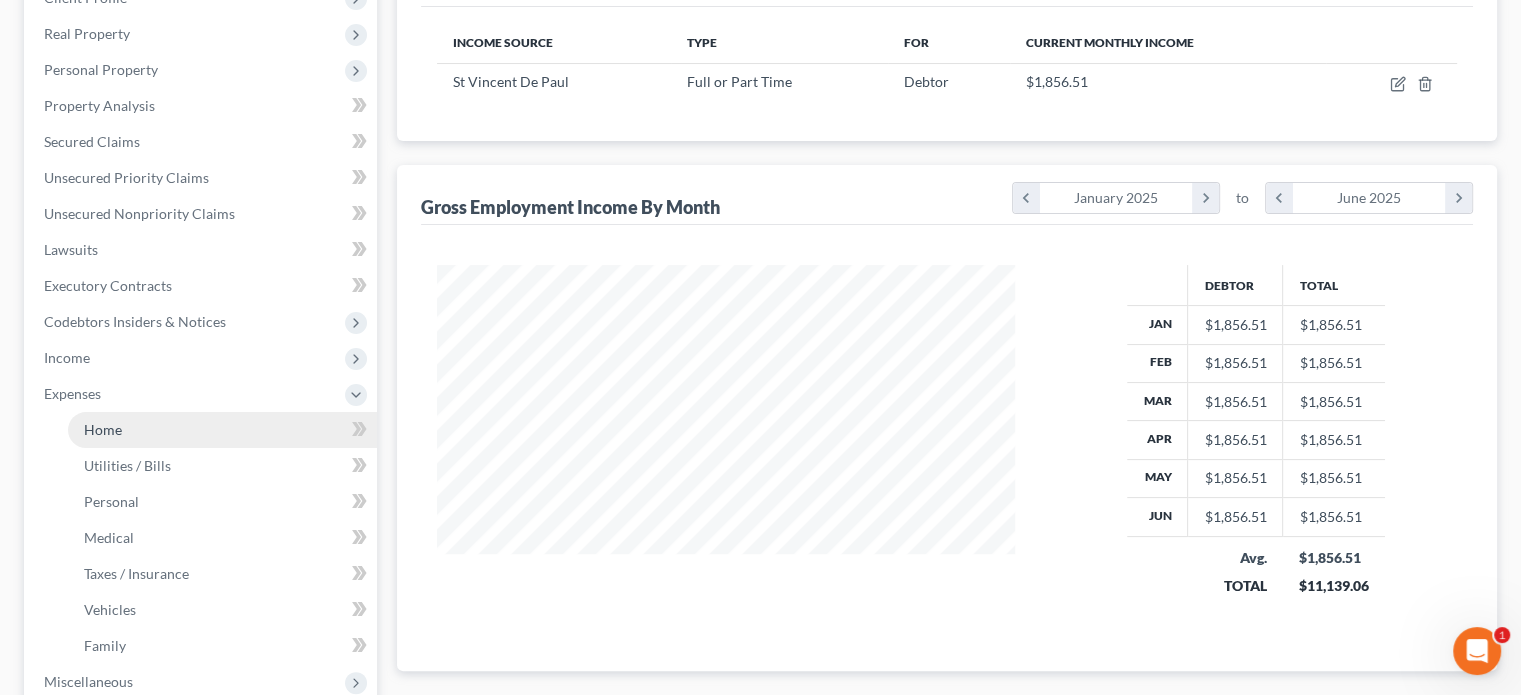 click on "Home" at bounding box center (103, 429) 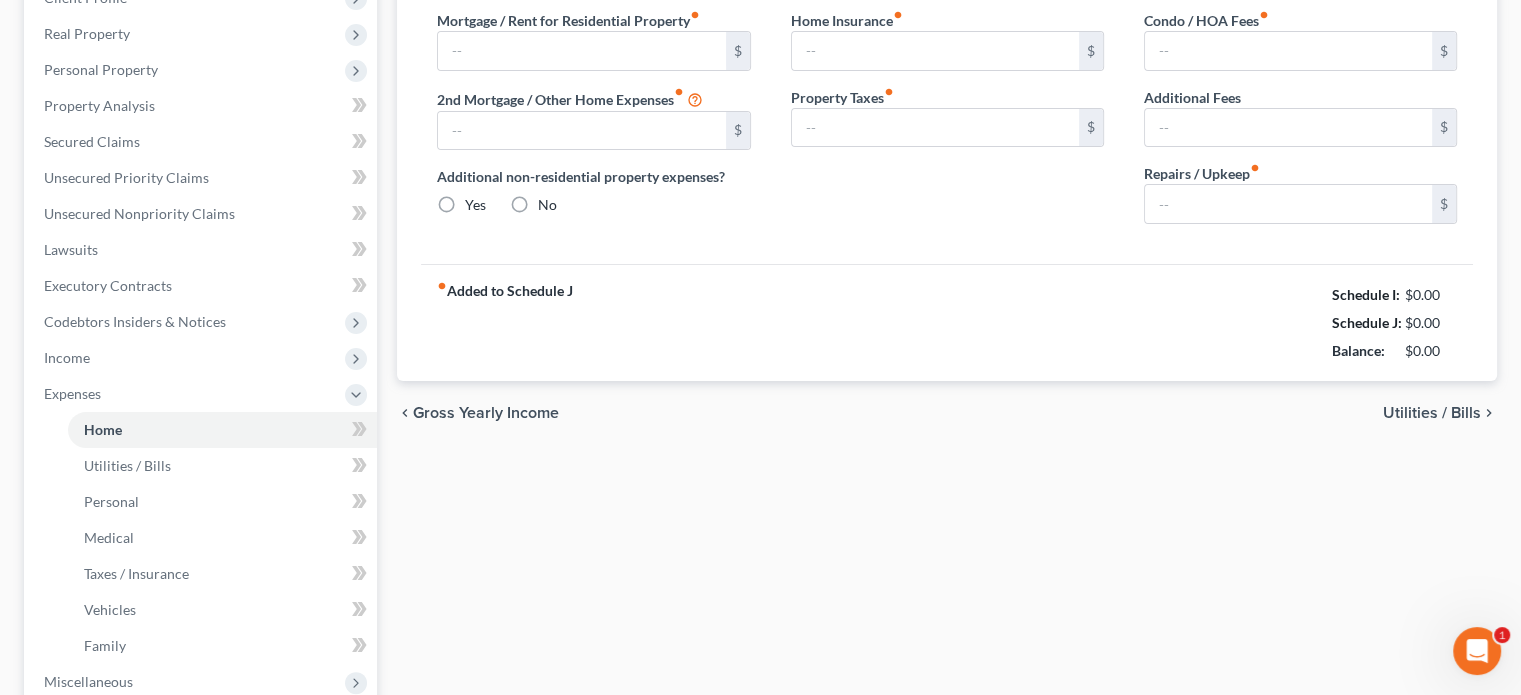 type on "850.00" 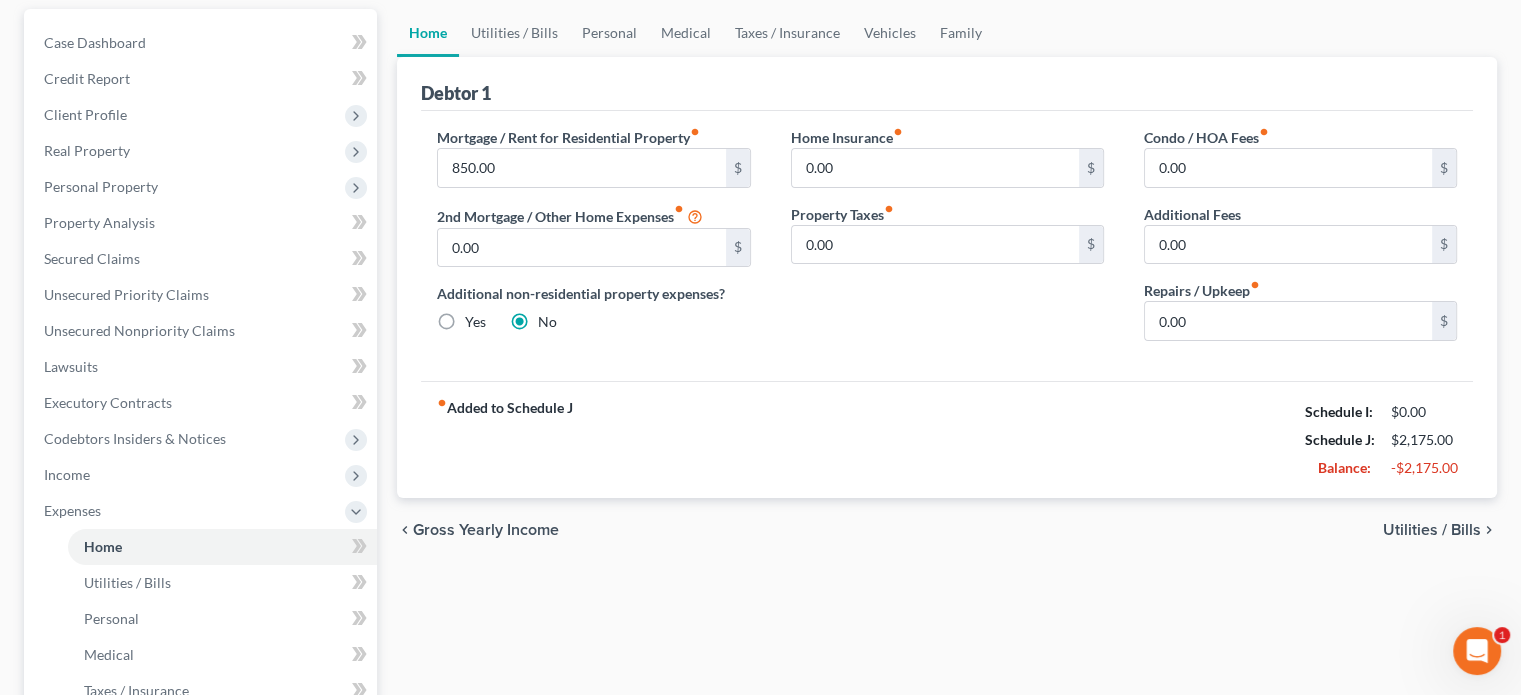scroll, scrollTop: 200, scrollLeft: 0, axis: vertical 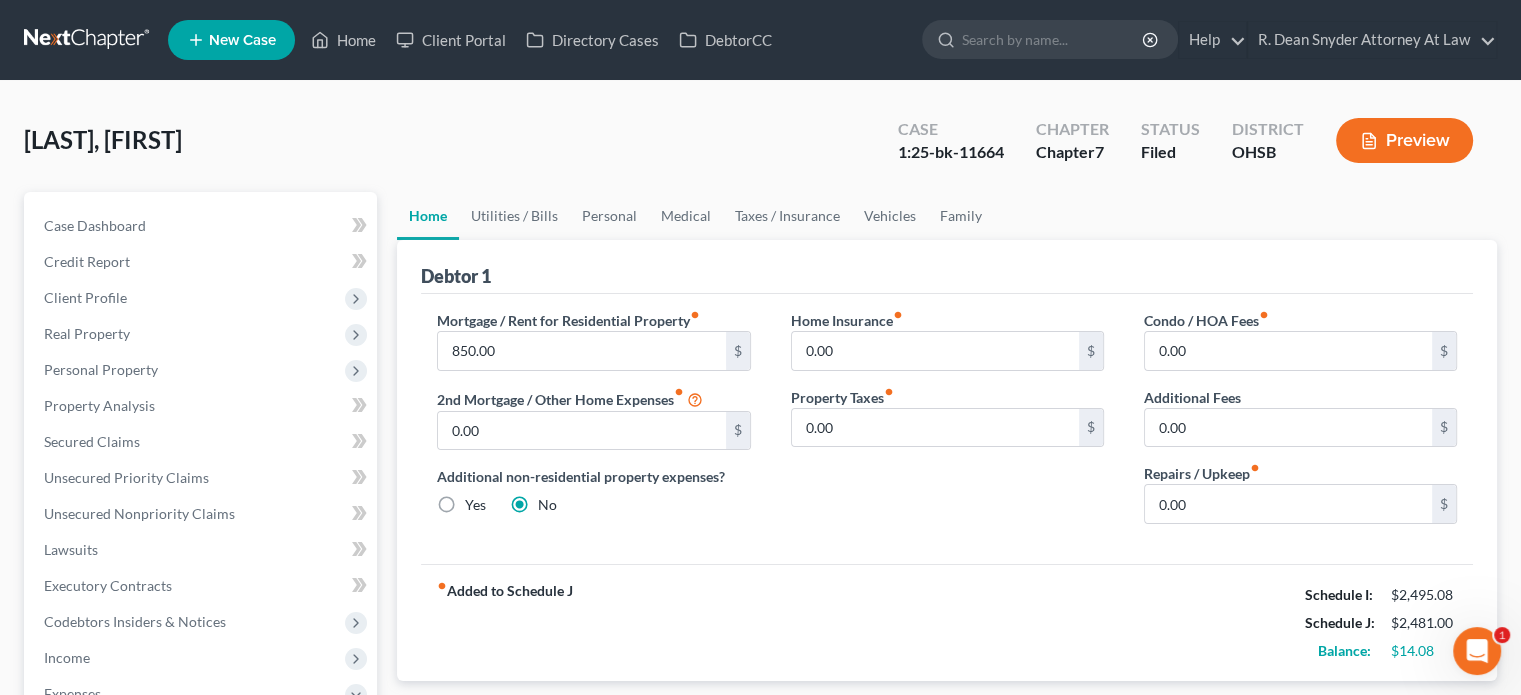 drag, startPoint x: 985, startPoint y: 29, endPoint x: 983, endPoint y: 13, distance: 16.124516 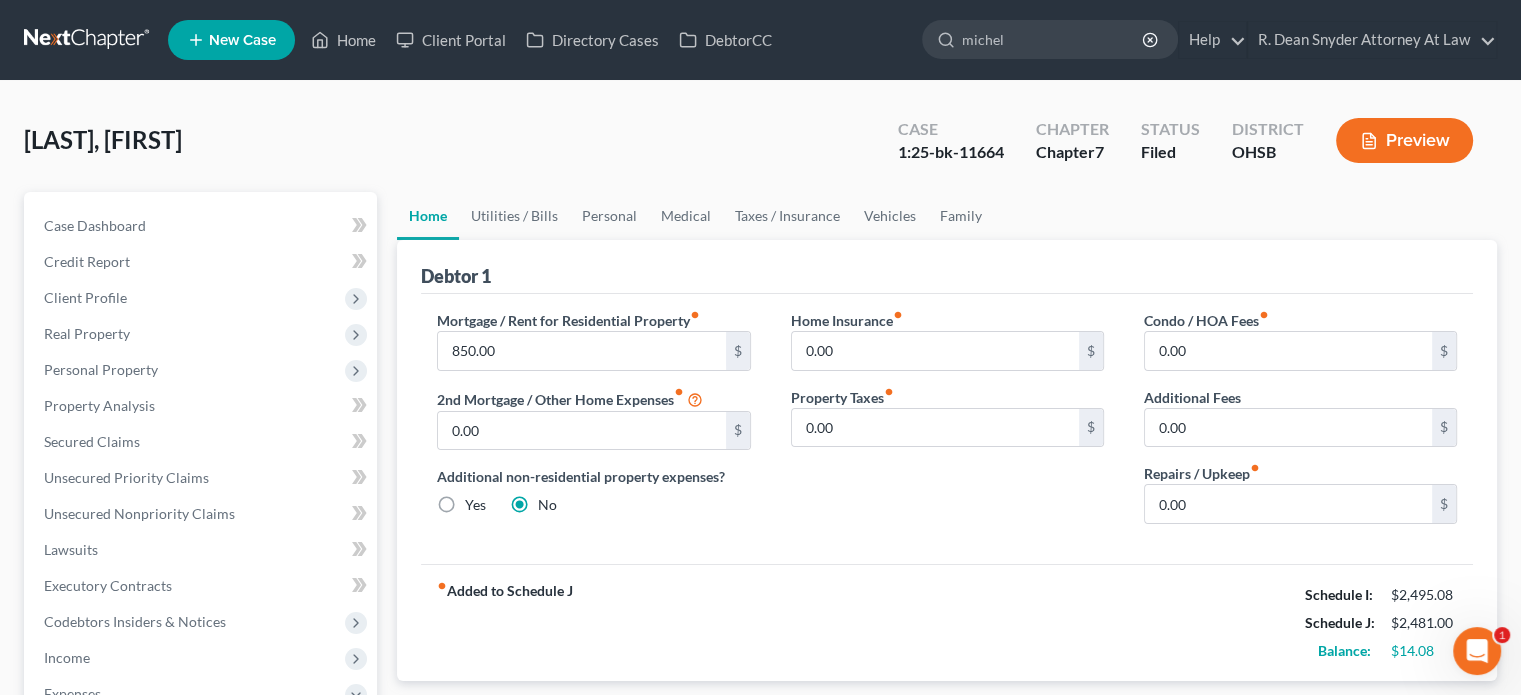 type on "[LAST]" 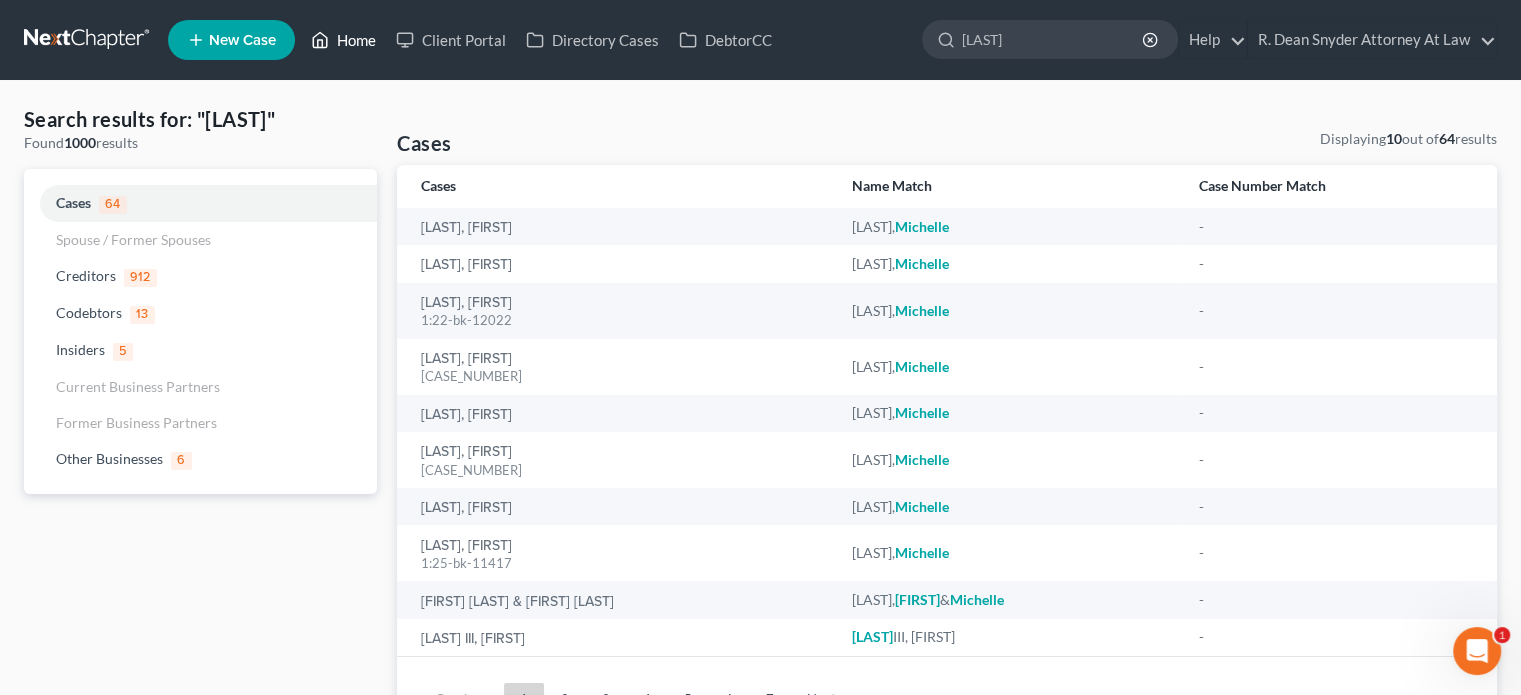 click on "Home" at bounding box center (343, 40) 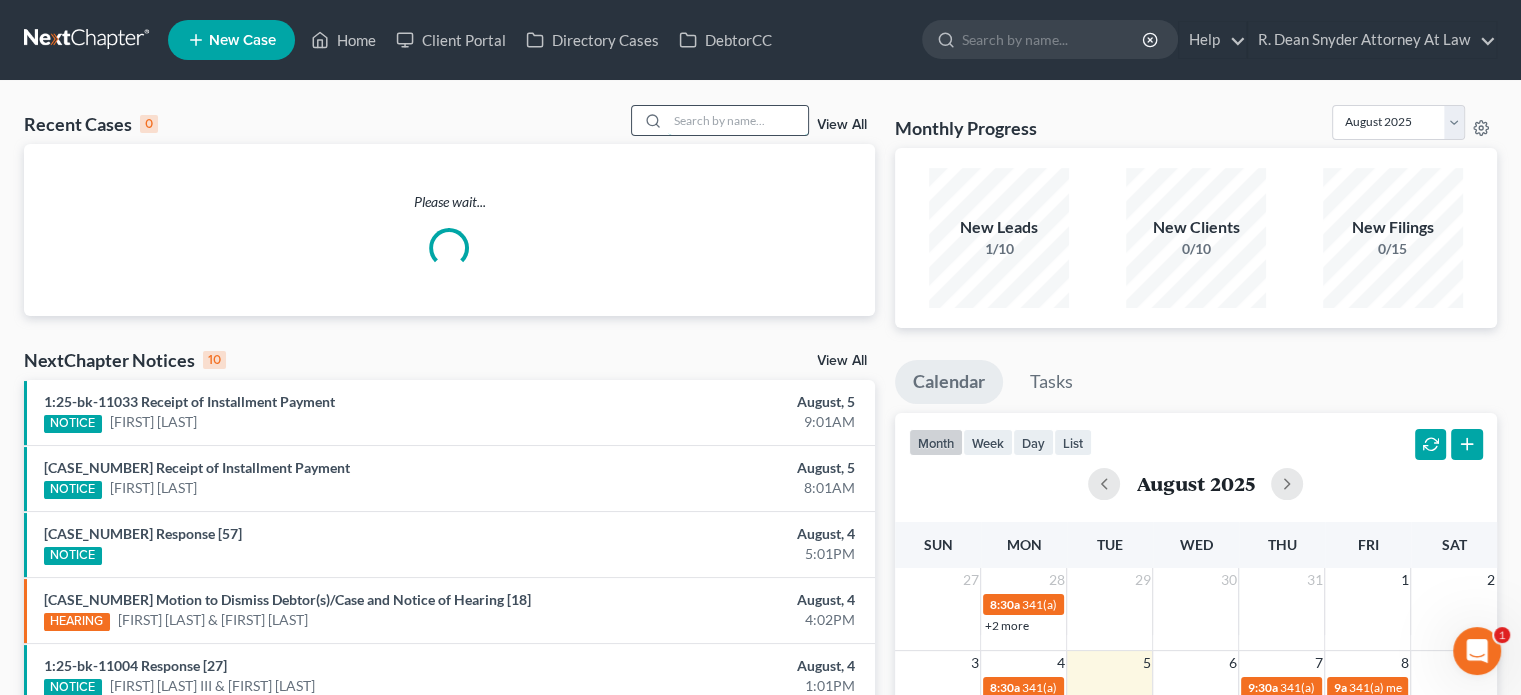 click at bounding box center (738, 120) 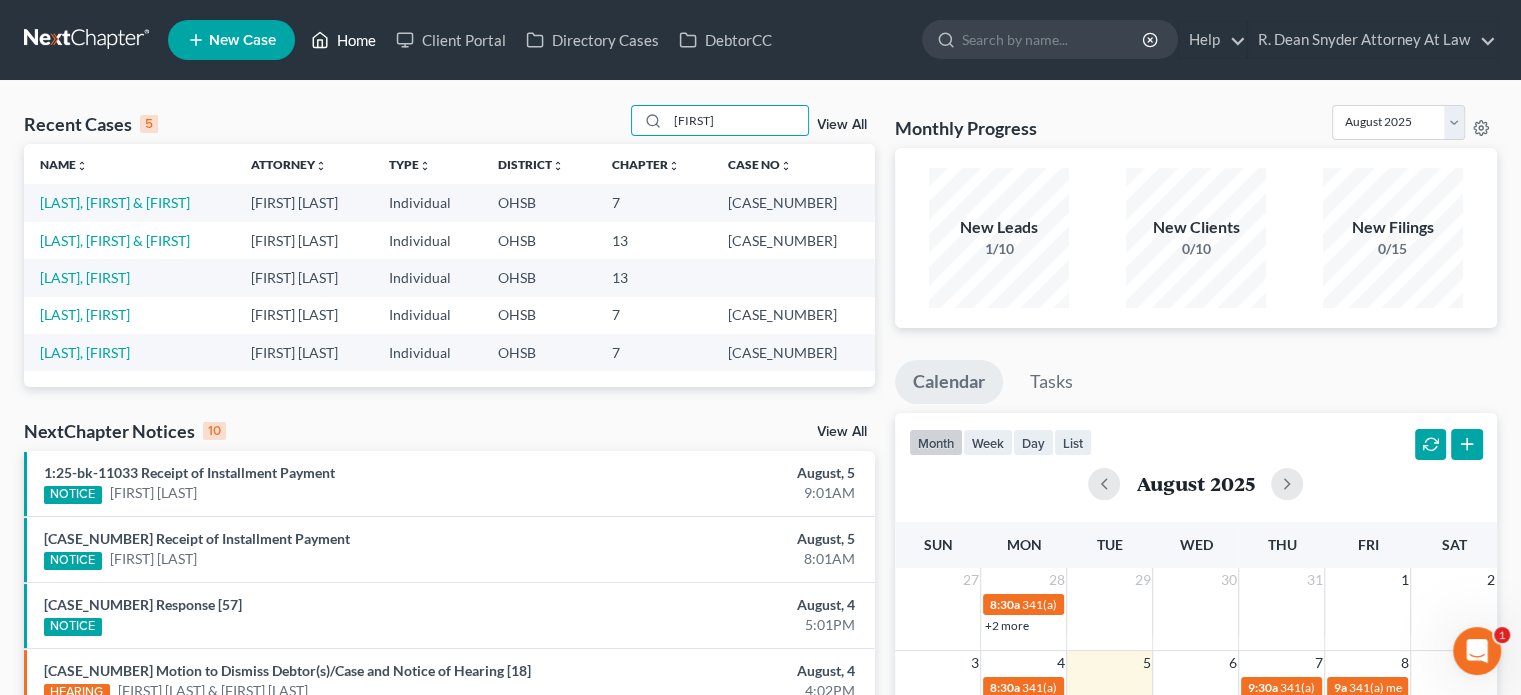 click on "Home" at bounding box center [343, 40] 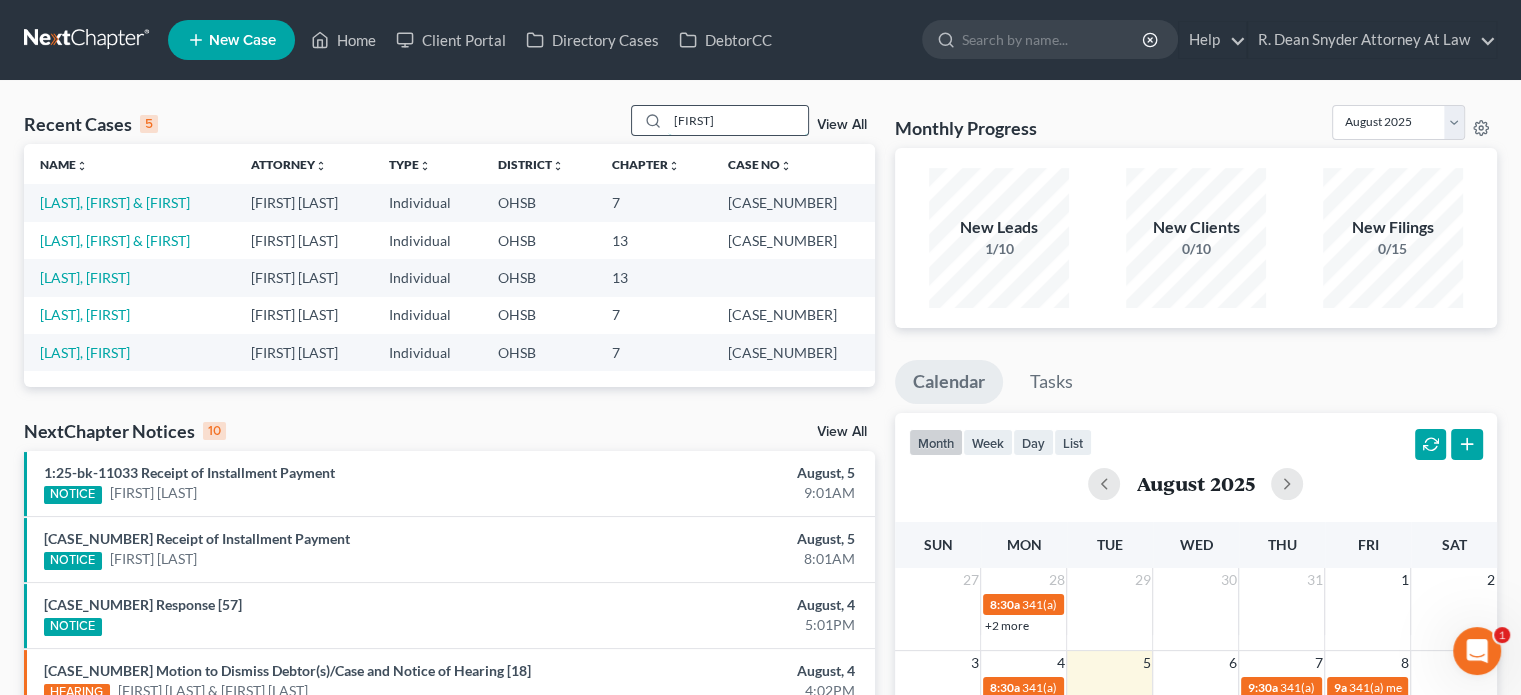 click on "[FIRST]" at bounding box center [738, 120] 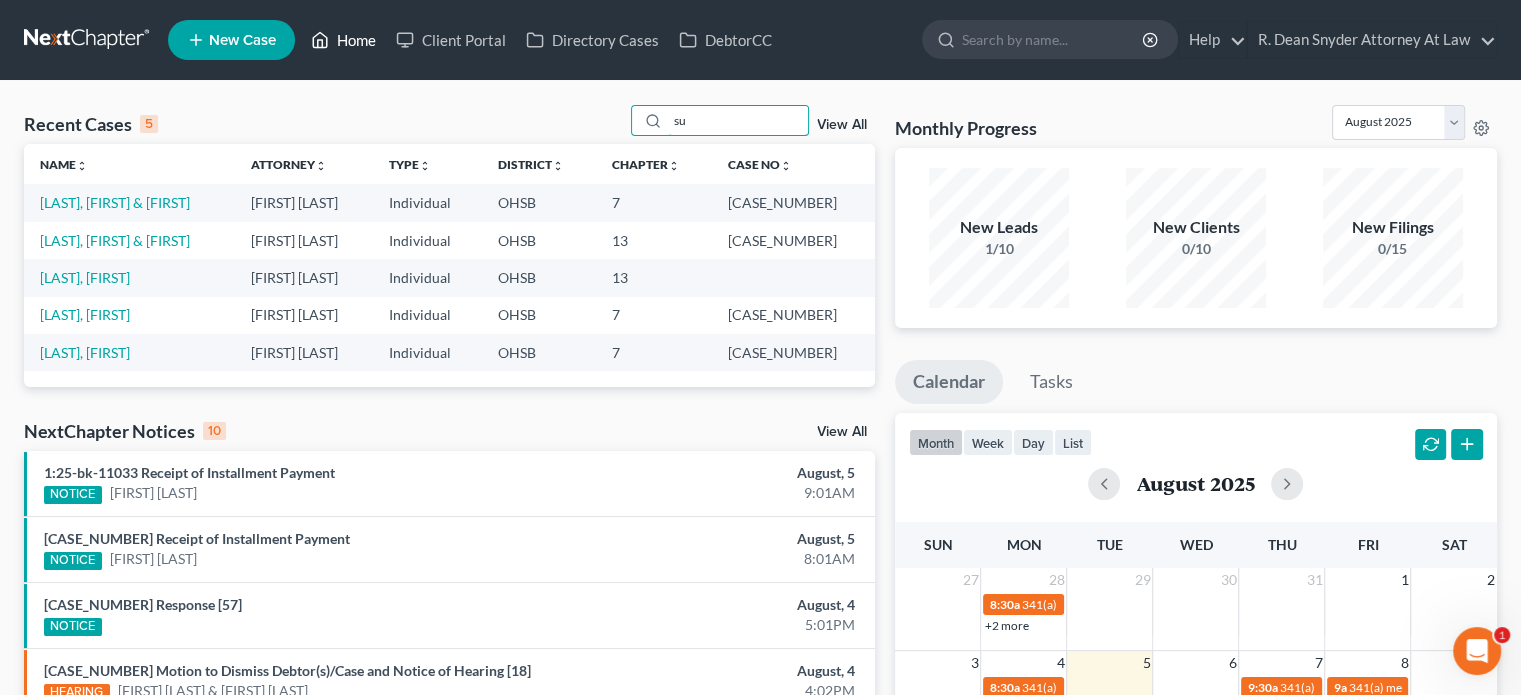 type on "s" 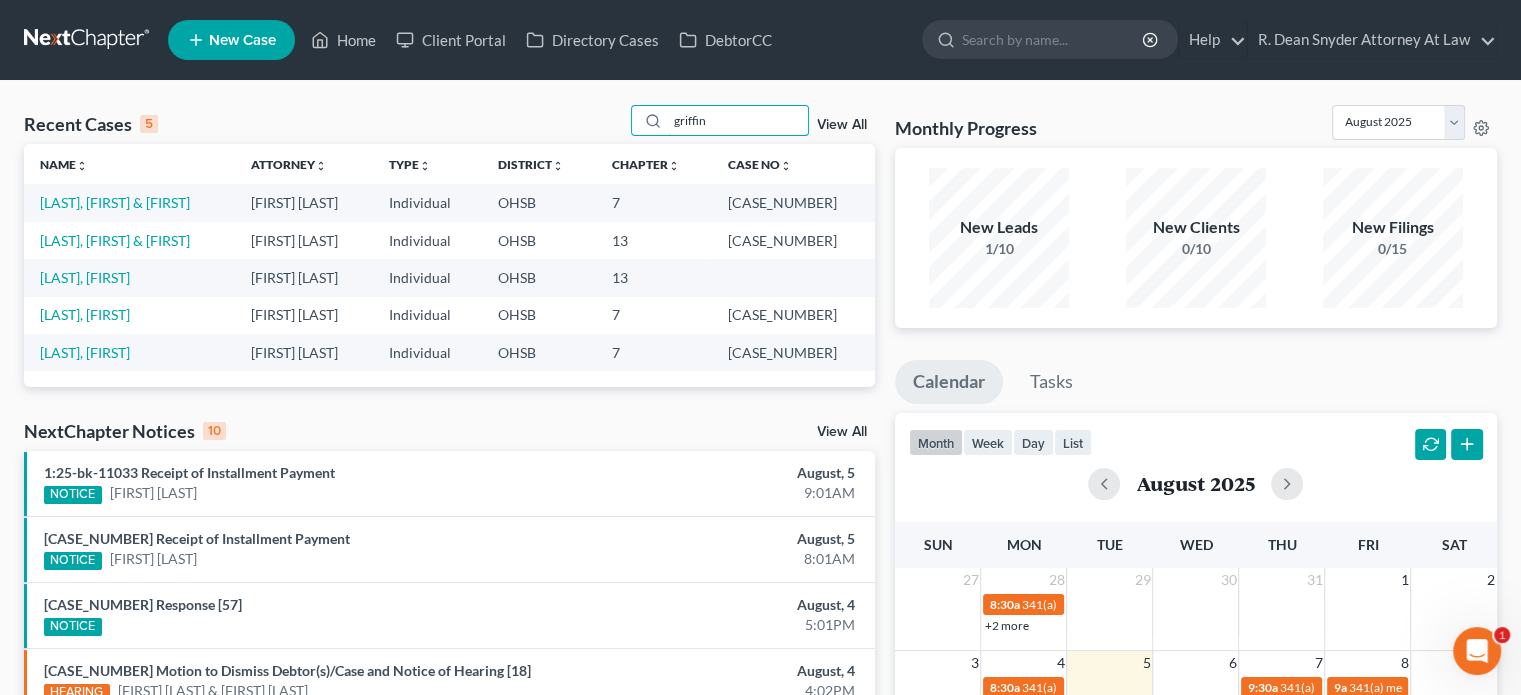 type on "griffin" 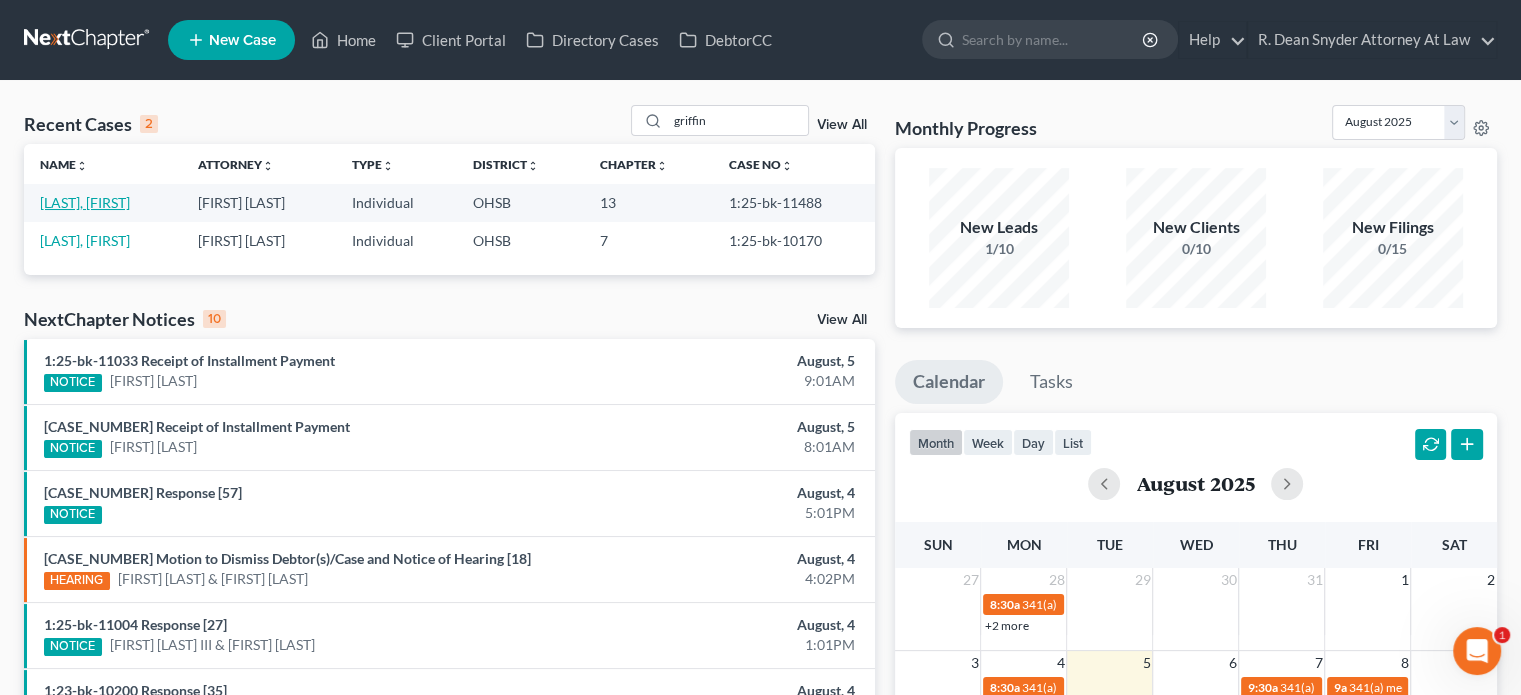click on "[LAST], [FIRST]" at bounding box center (85, 202) 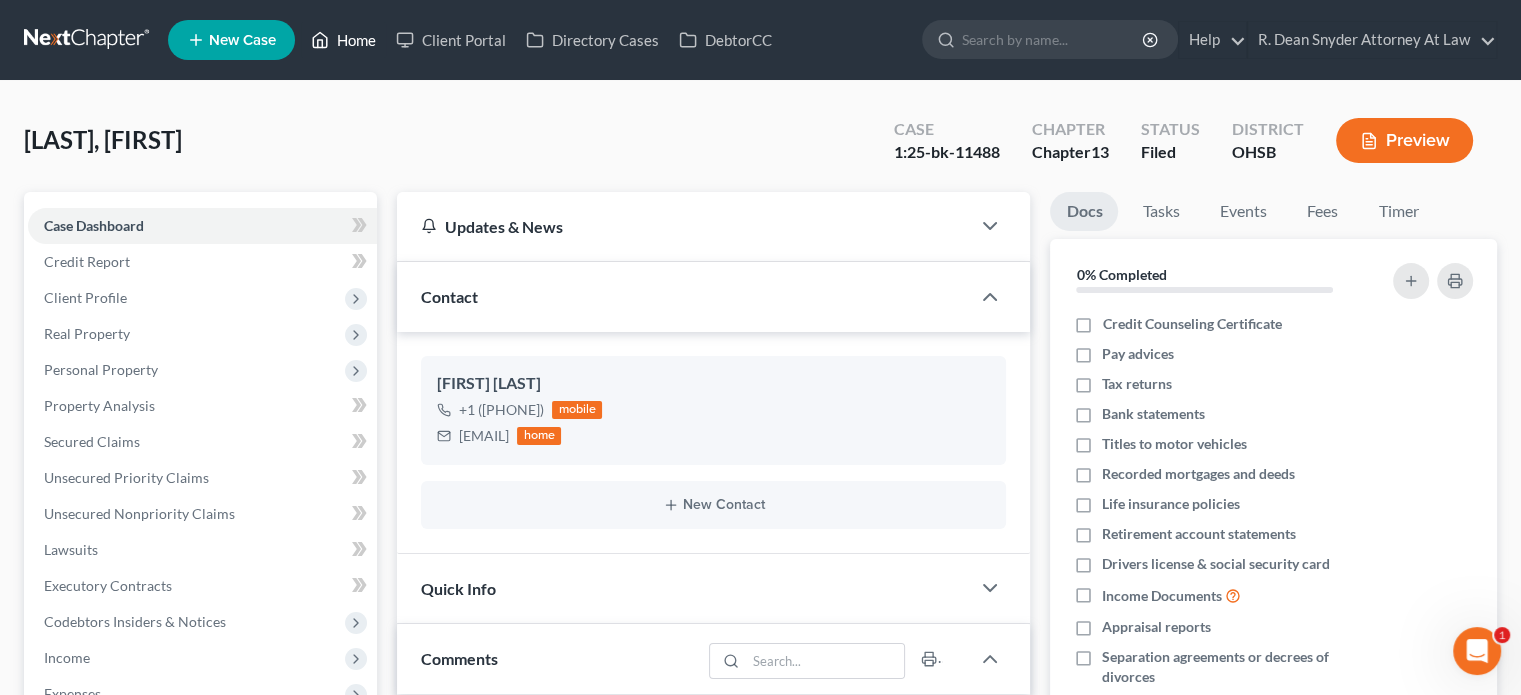 click on "Home" at bounding box center [343, 40] 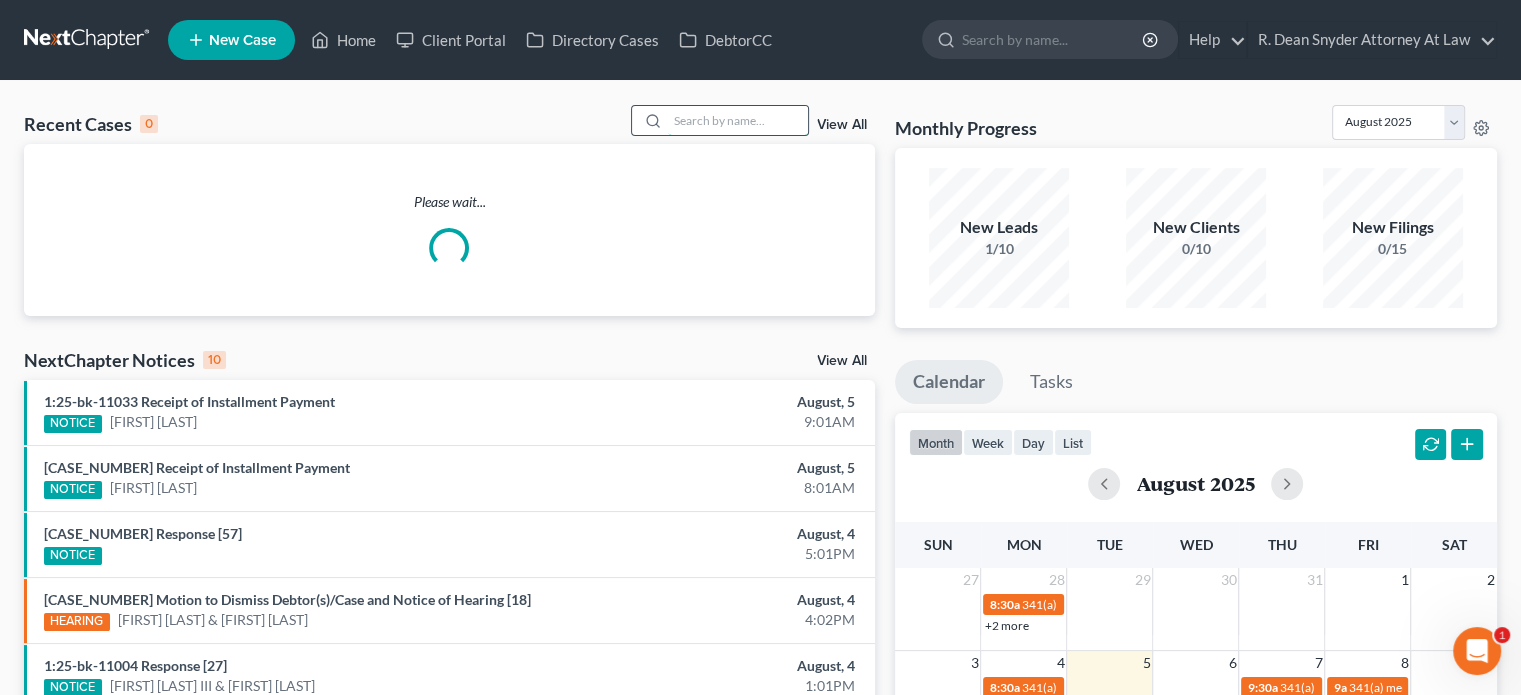 click at bounding box center [738, 120] 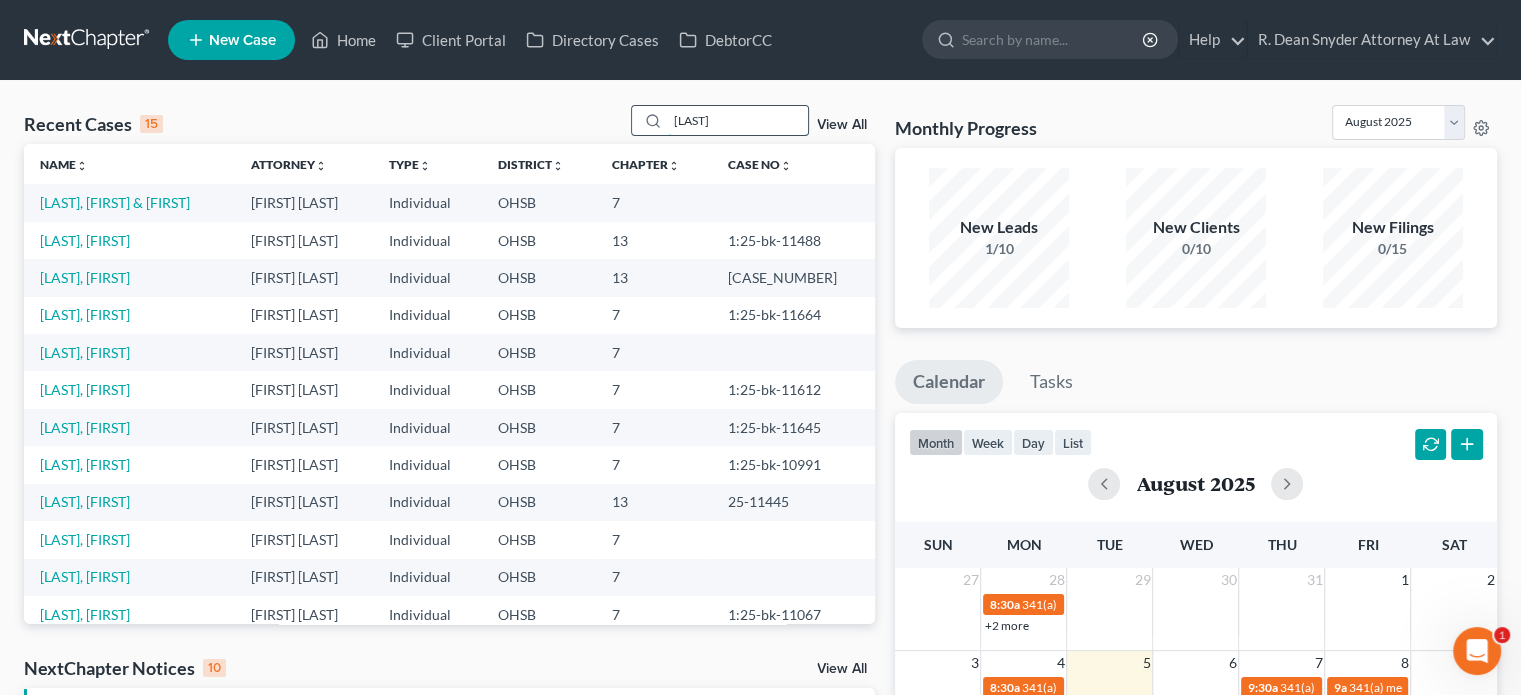 type on "[LAST]" 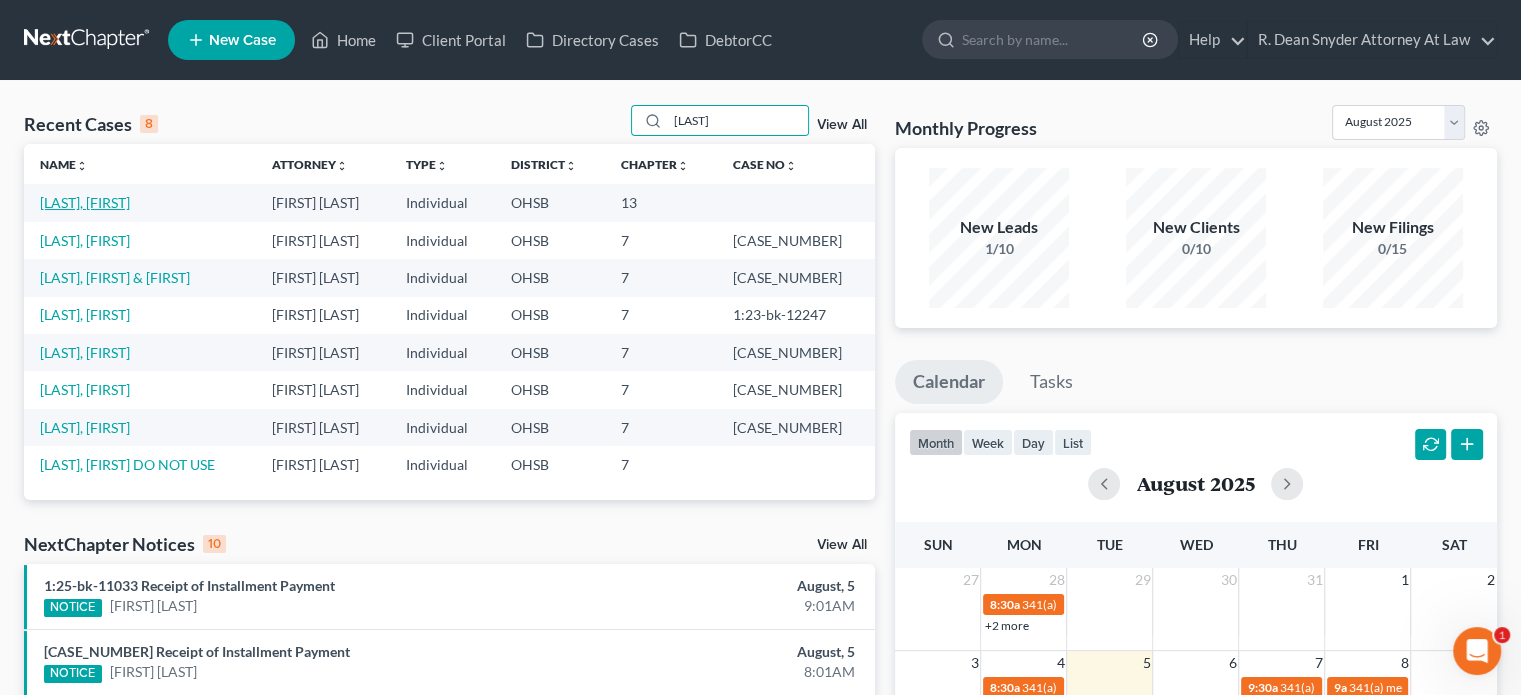 click on "[LAST], [FIRST]" at bounding box center [85, 202] 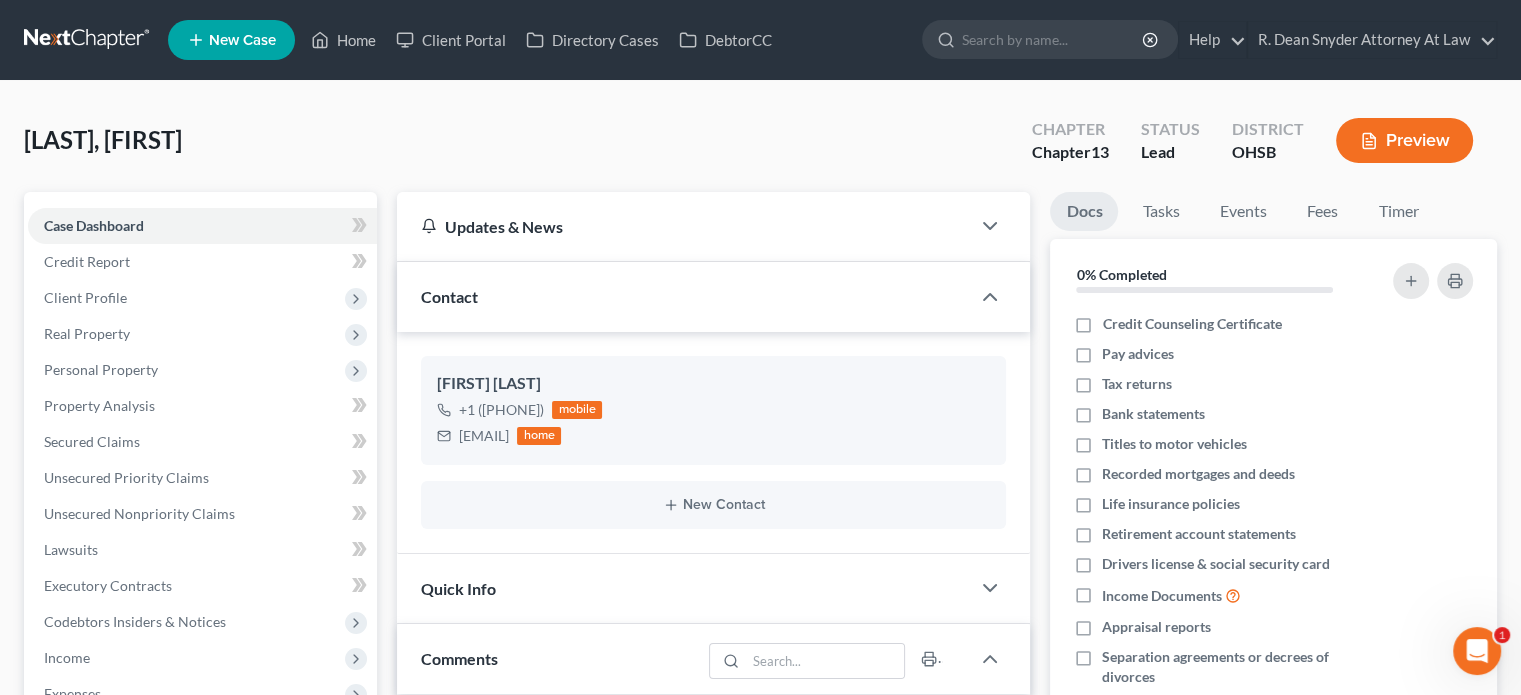 scroll, scrollTop: 169, scrollLeft: 0, axis: vertical 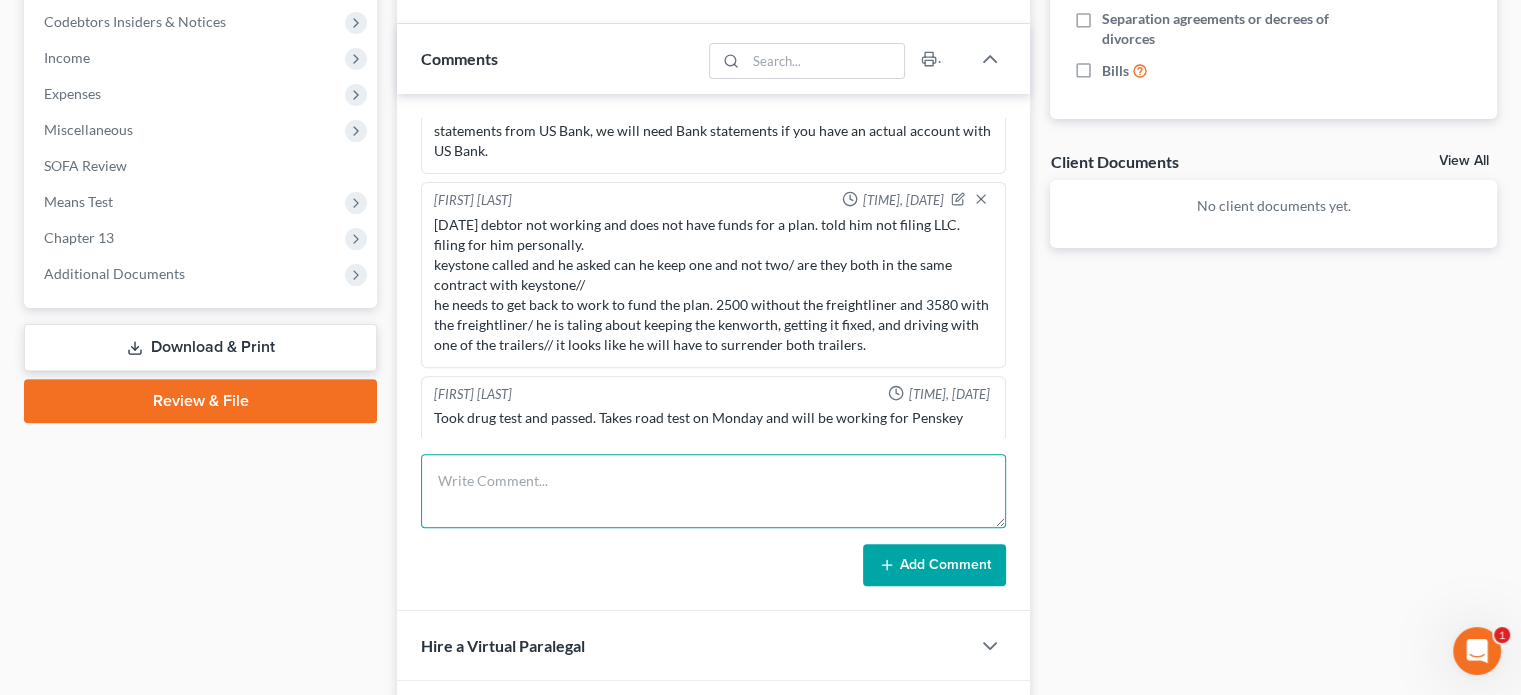 click at bounding box center (713, 491) 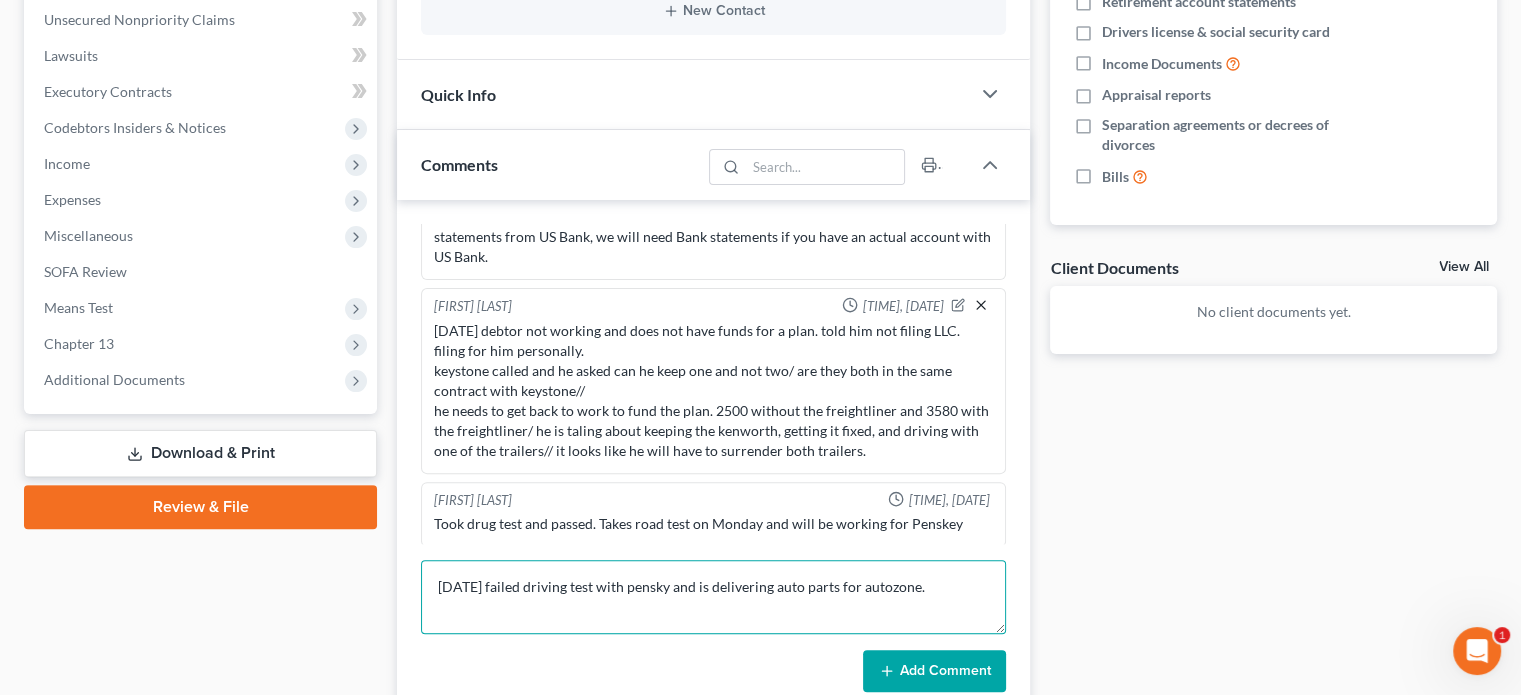 scroll, scrollTop: 500, scrollLeft: 0, axis: vertical 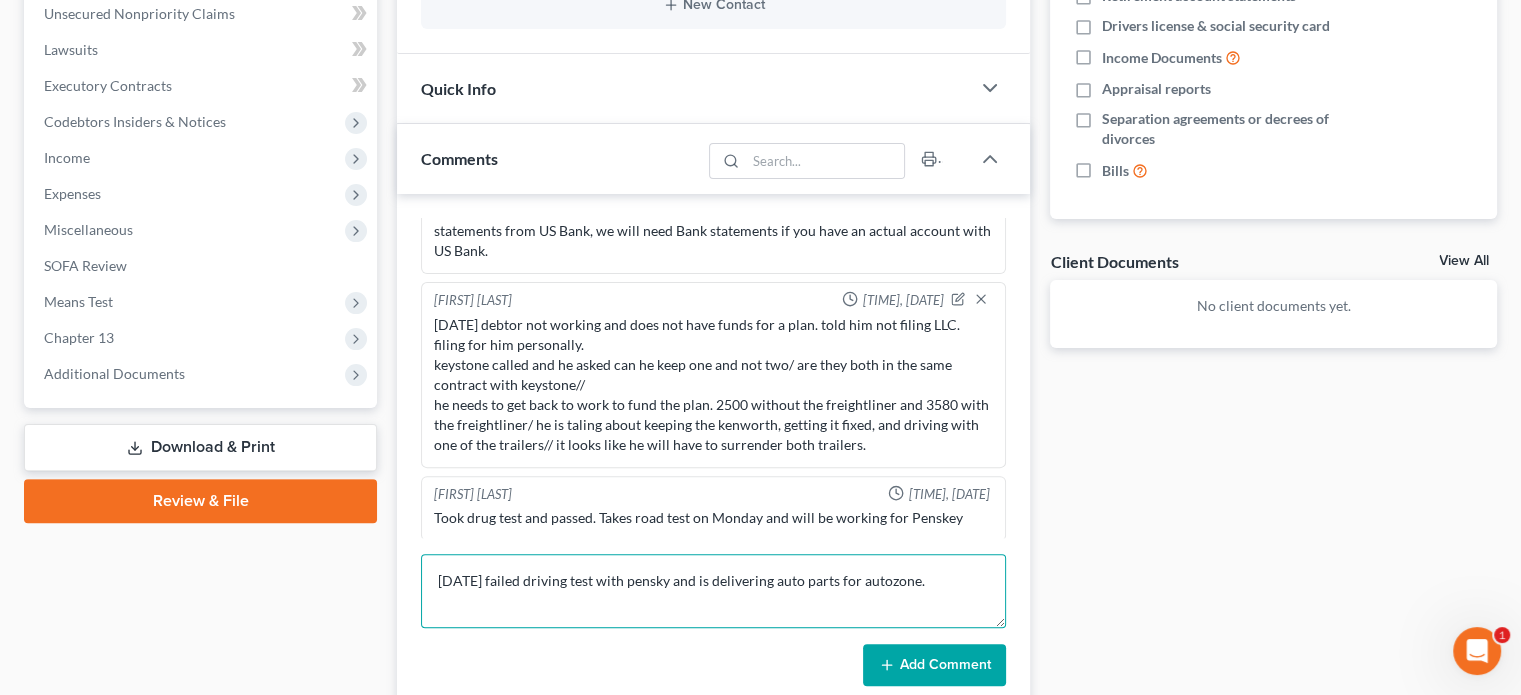 type on "[DATE] failed driving test with pensky and is delivering auto parts for autozone." 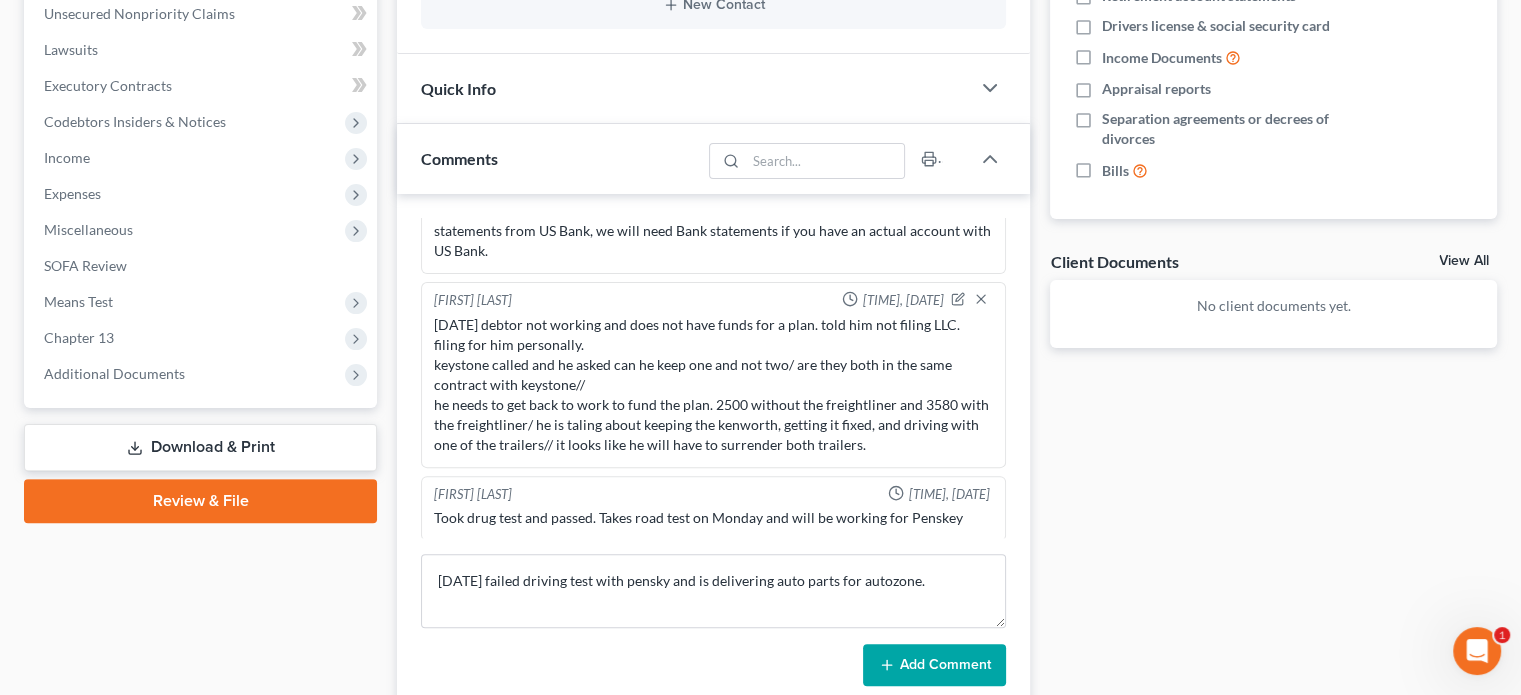 click on "Add Comment" at bounding box center (934, 665) 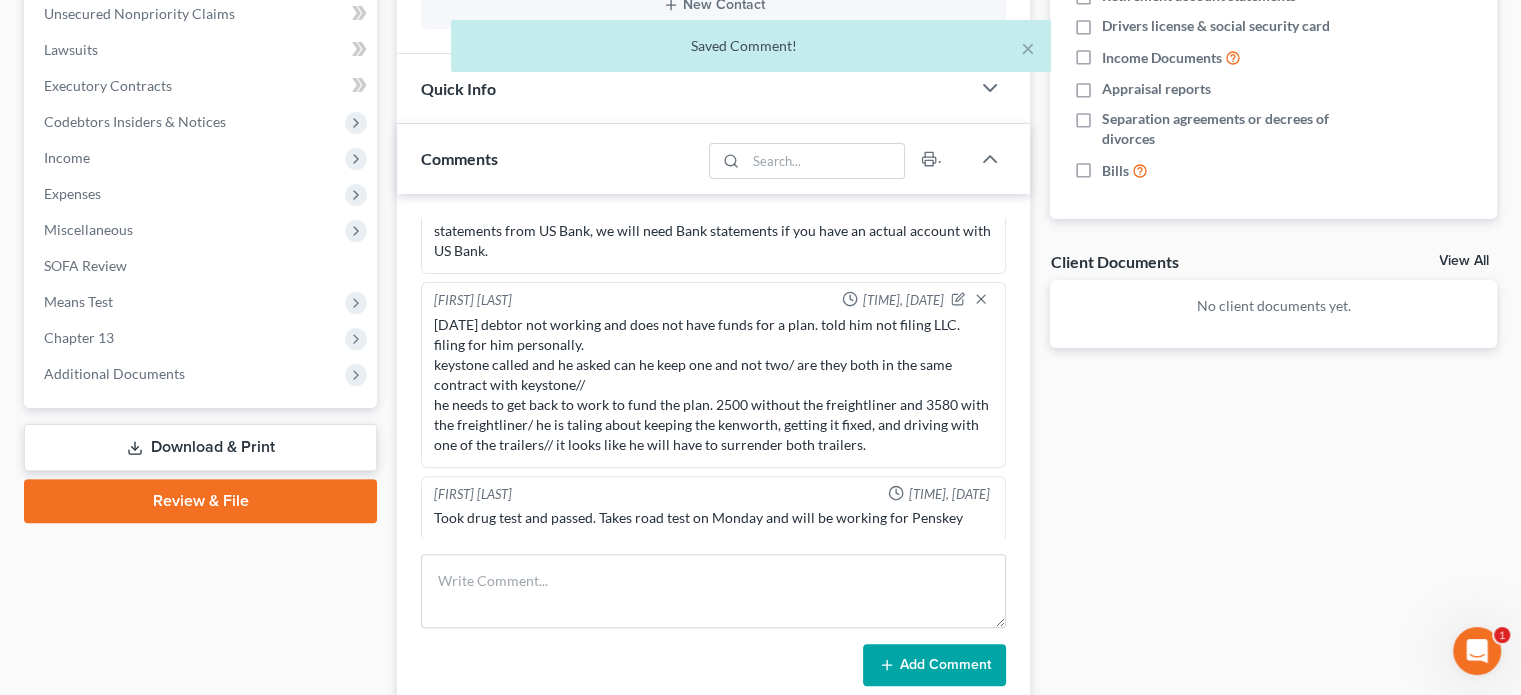 scroll, scrollTop: 0, scrollLeft: 0, axis: both 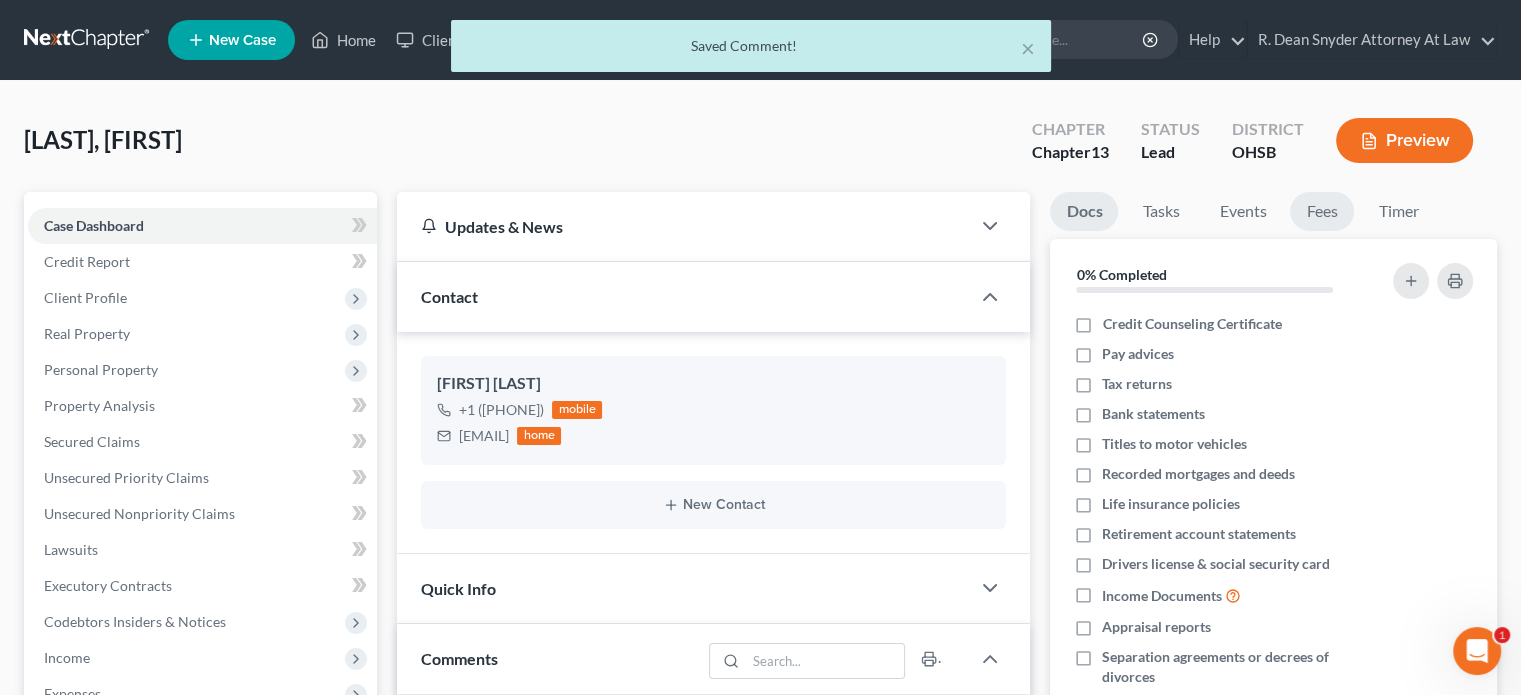 click on "Fees" at bounding box center [1322, 211] 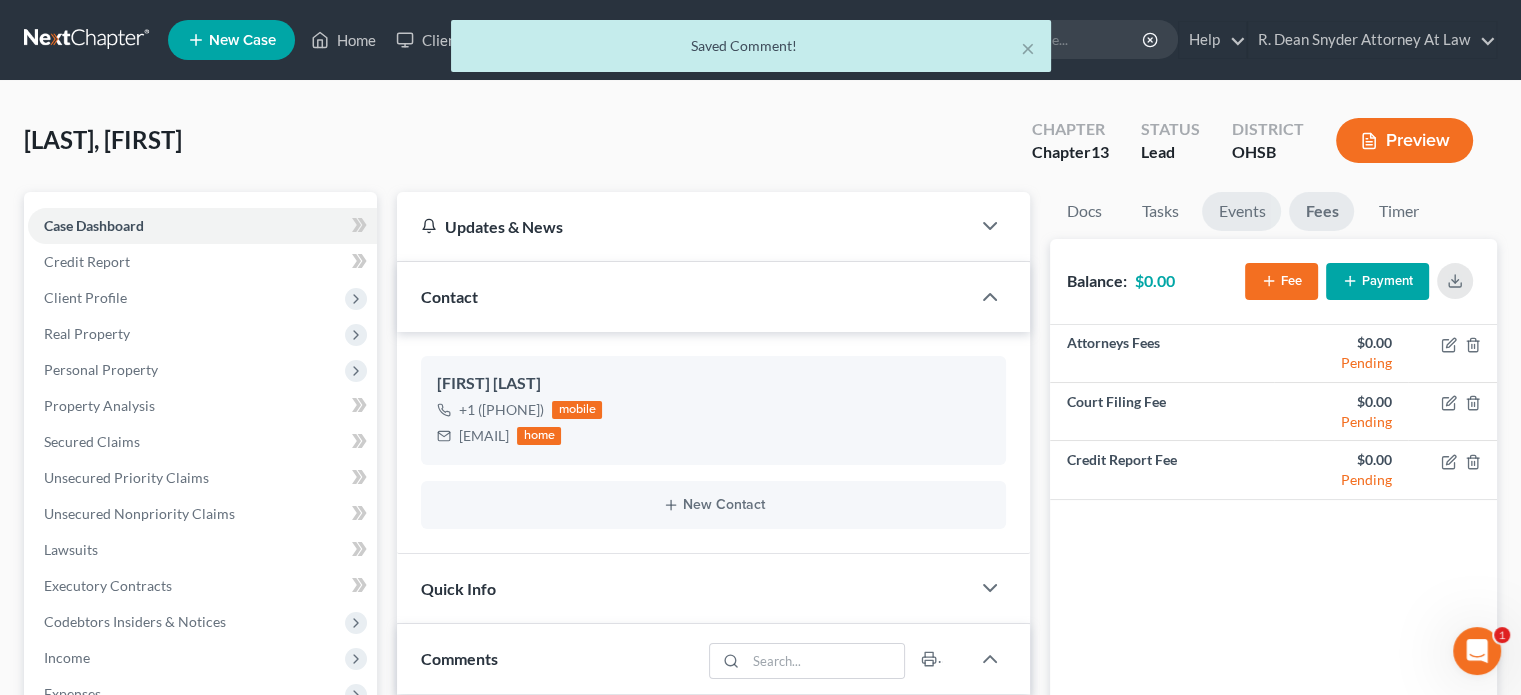 click on "Events" at bounding box center (1241, 211) 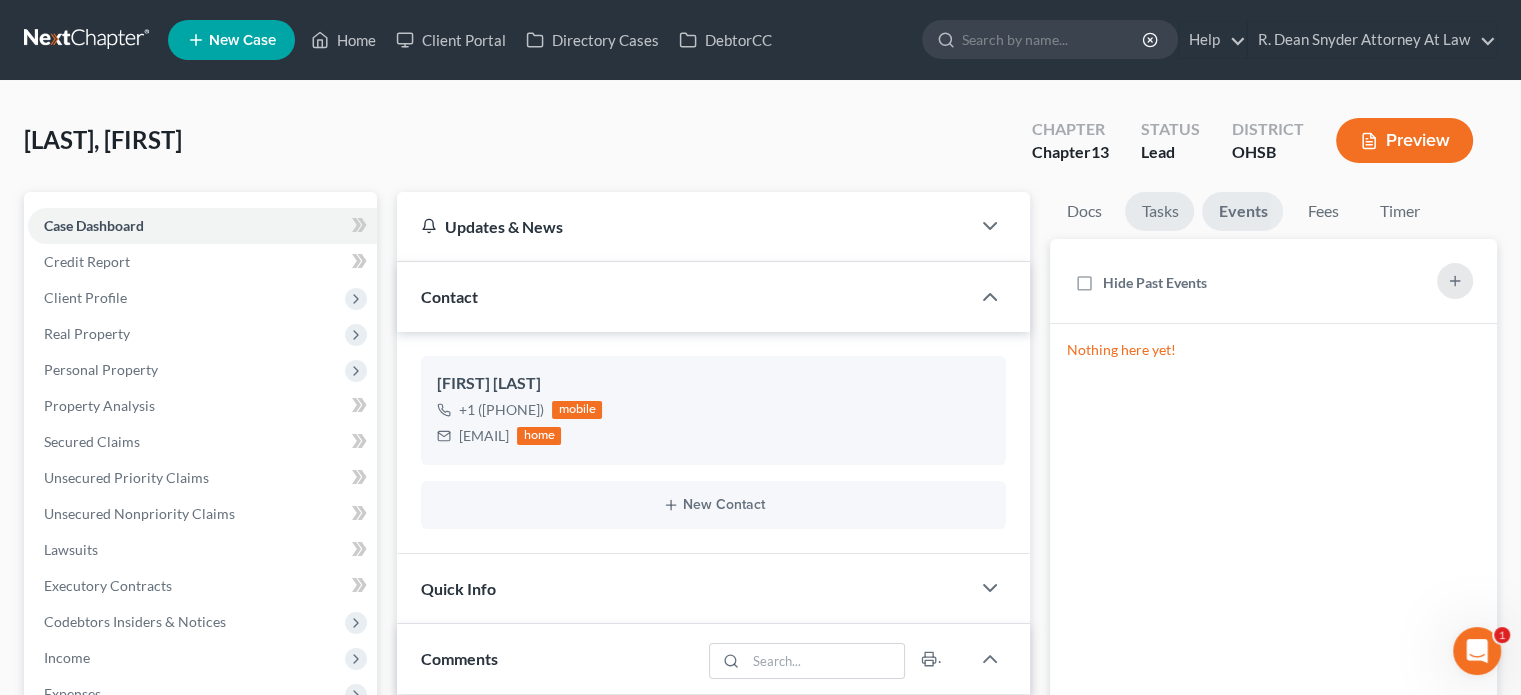 click on "Tasks" at bounding box center [1159, 211] 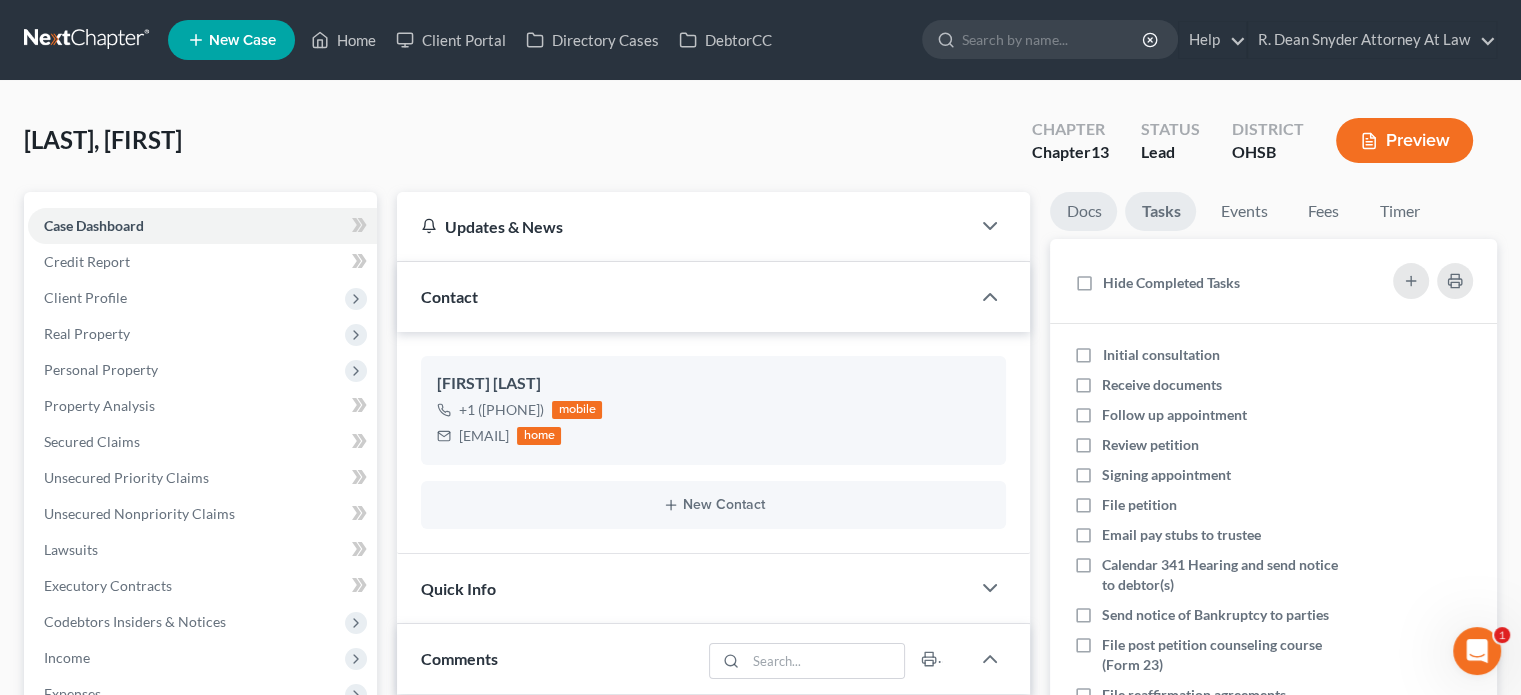 click on "Docs" at bounding box center (1083, 211) 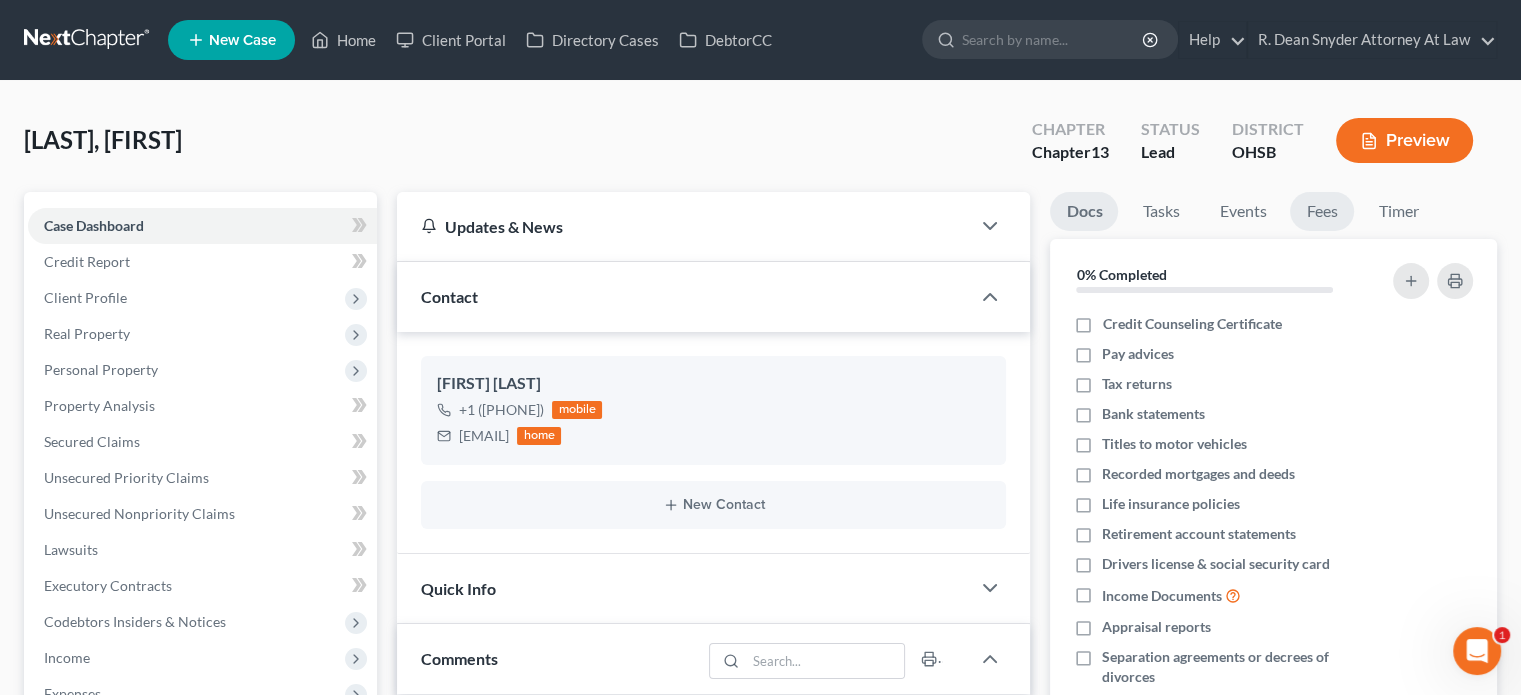 click on "Fees" at bounding box center (1322, 211) 